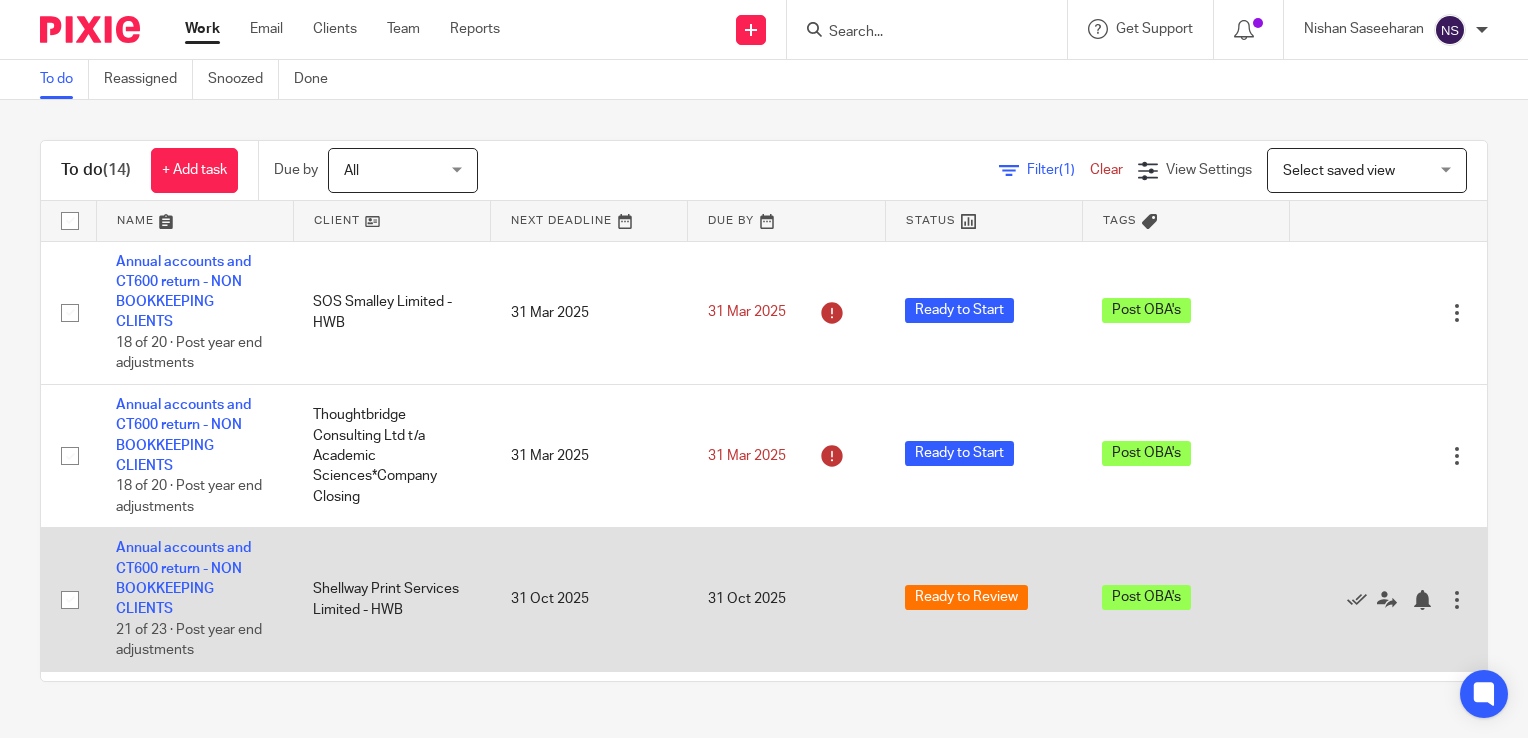 scroll, scrollTop: 0, scrollLeft: 0, axis: both 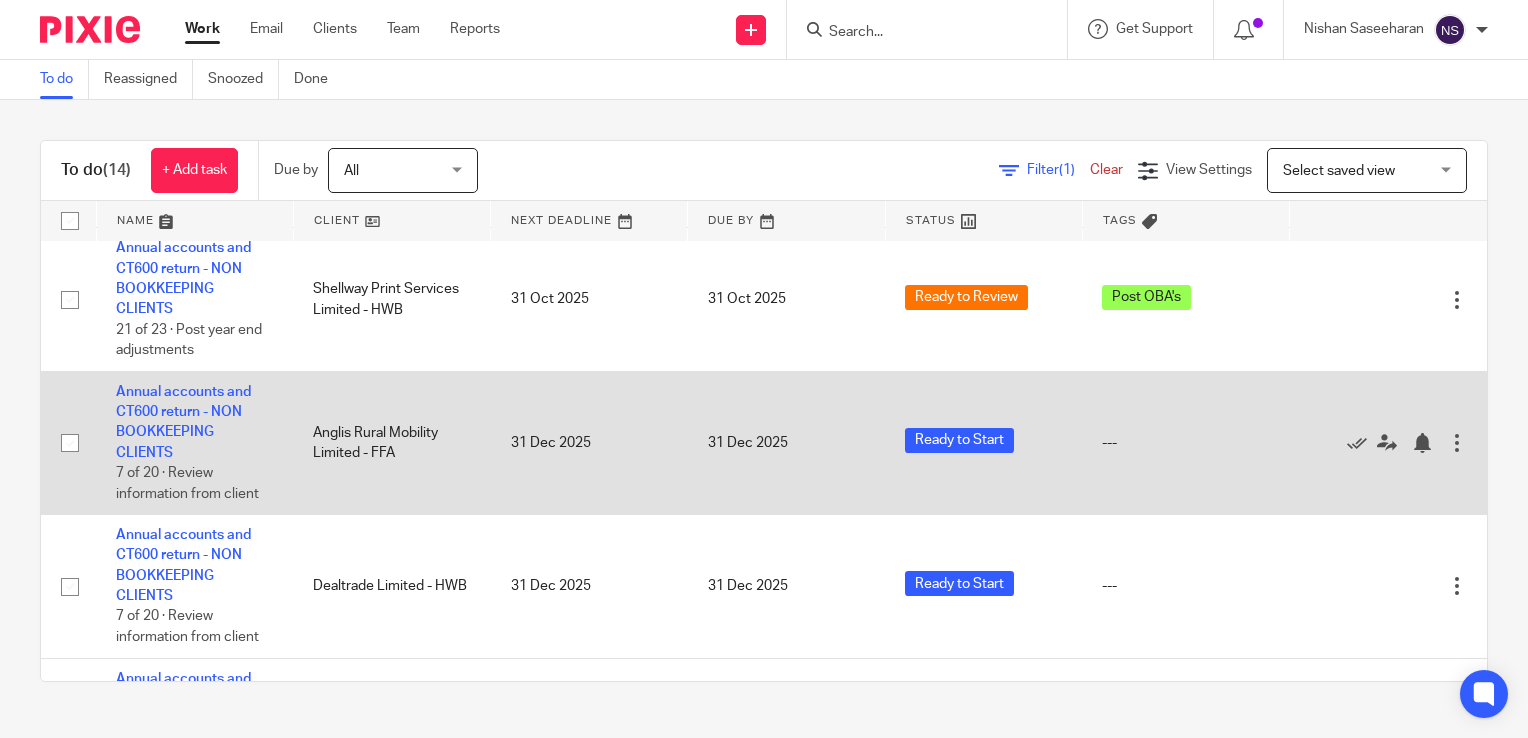 click on "Annual accounts and CT600 return - NON BOOKKEEPING CLIENTS
7
of
20 ·
Review information from client" at bounding box center [194, 442] 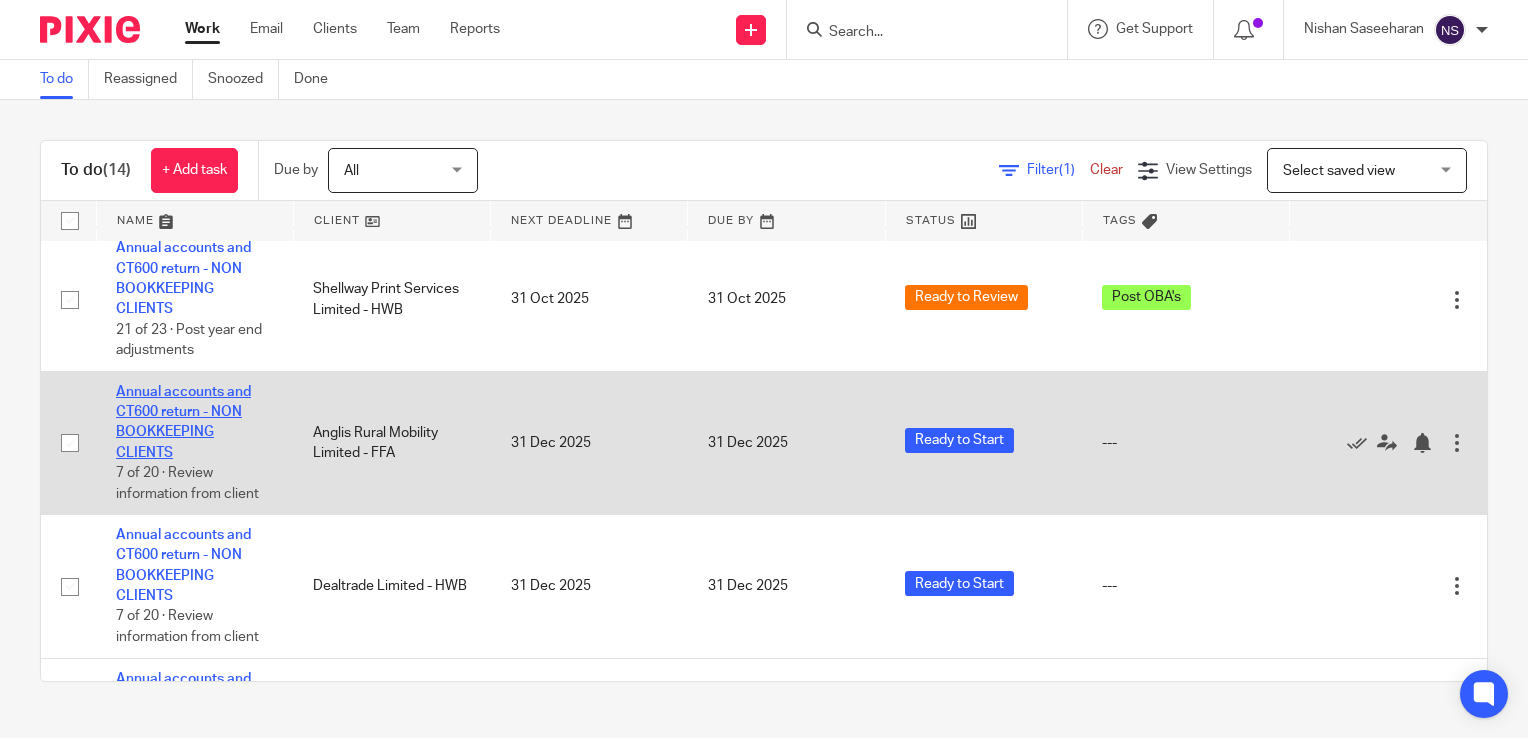 click on "Annual accounts and CT600 return - NON BOOKKEEPING CLIENTS" at bounding box center [183, 422] 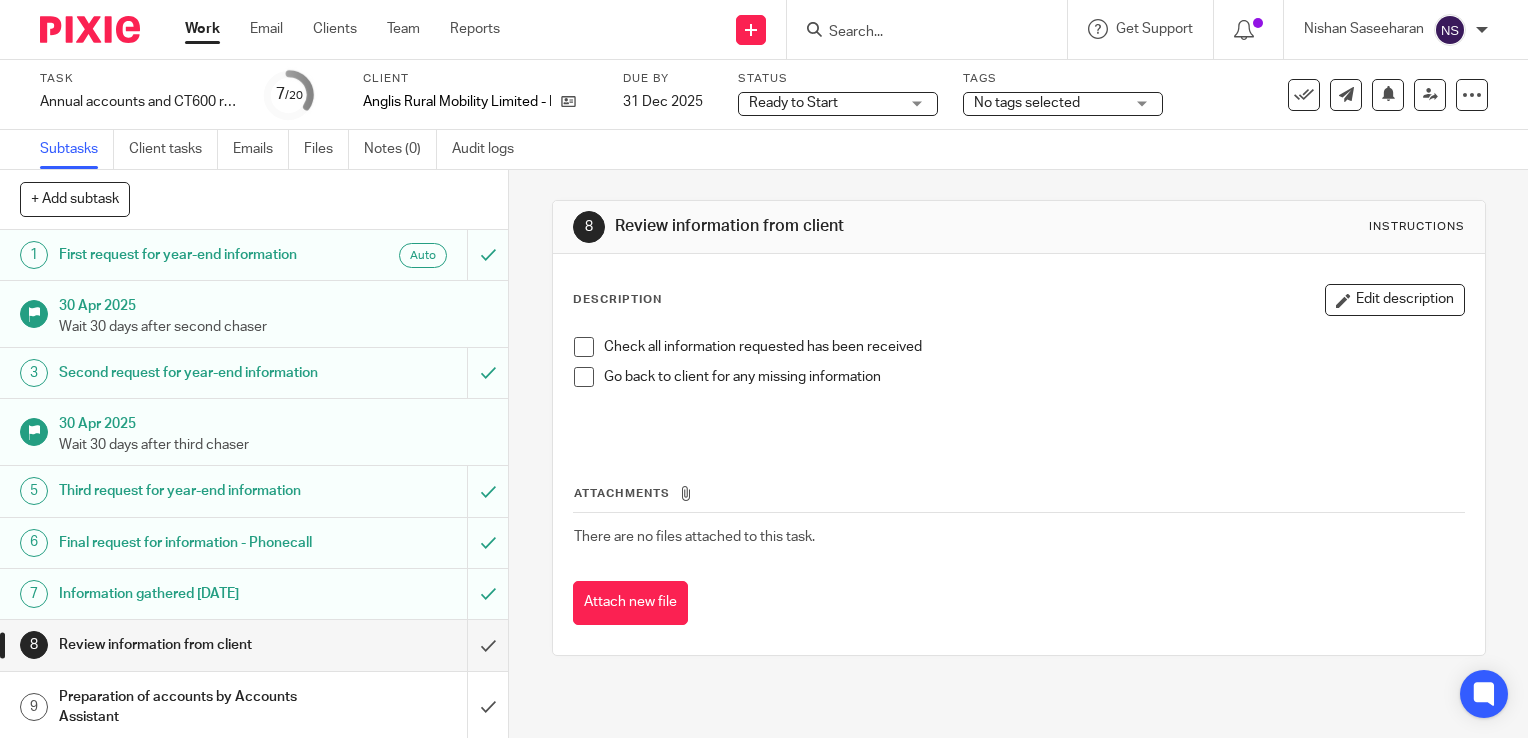 scroll, scrollTop: 0, scrollLeft: 0, axis: both 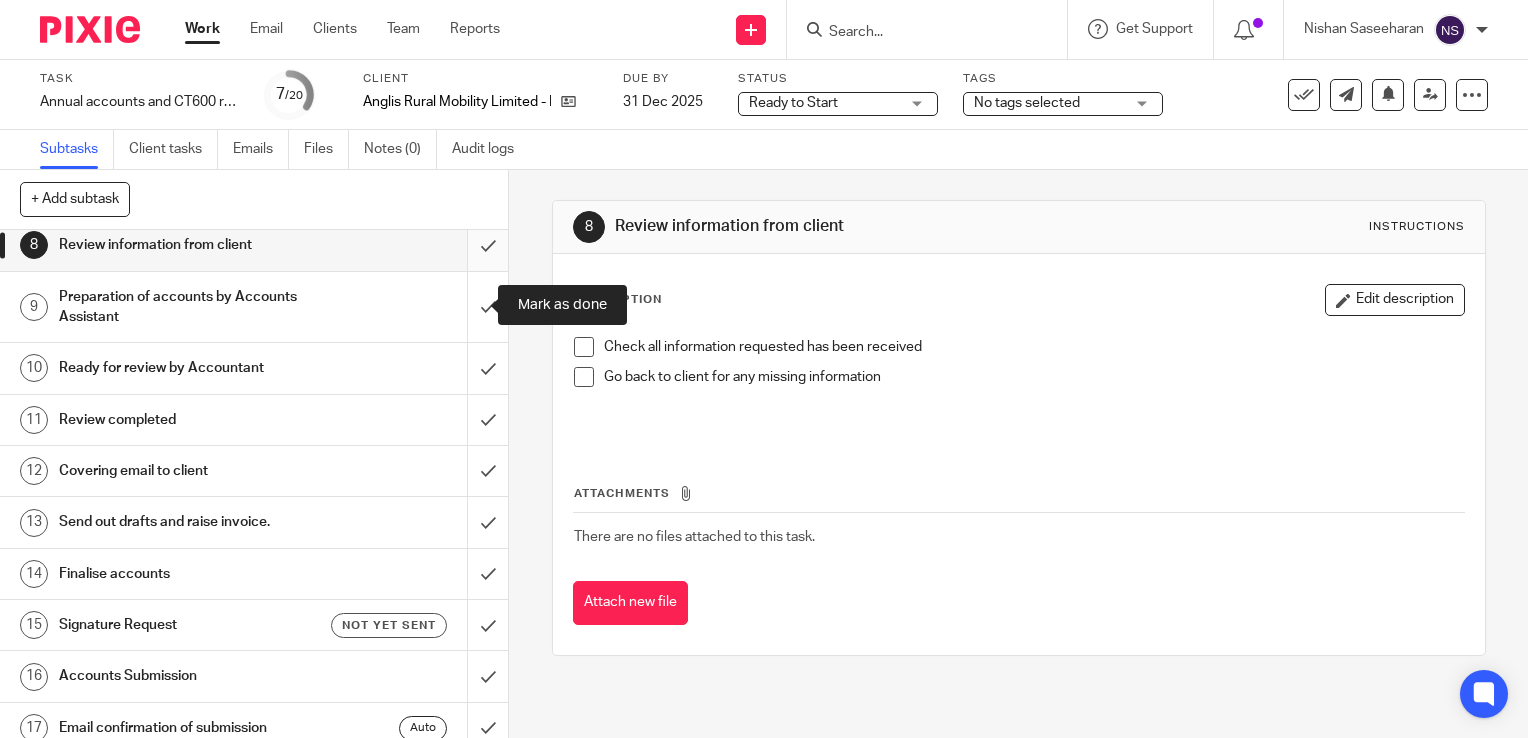 click at bounding box center [254, 245] 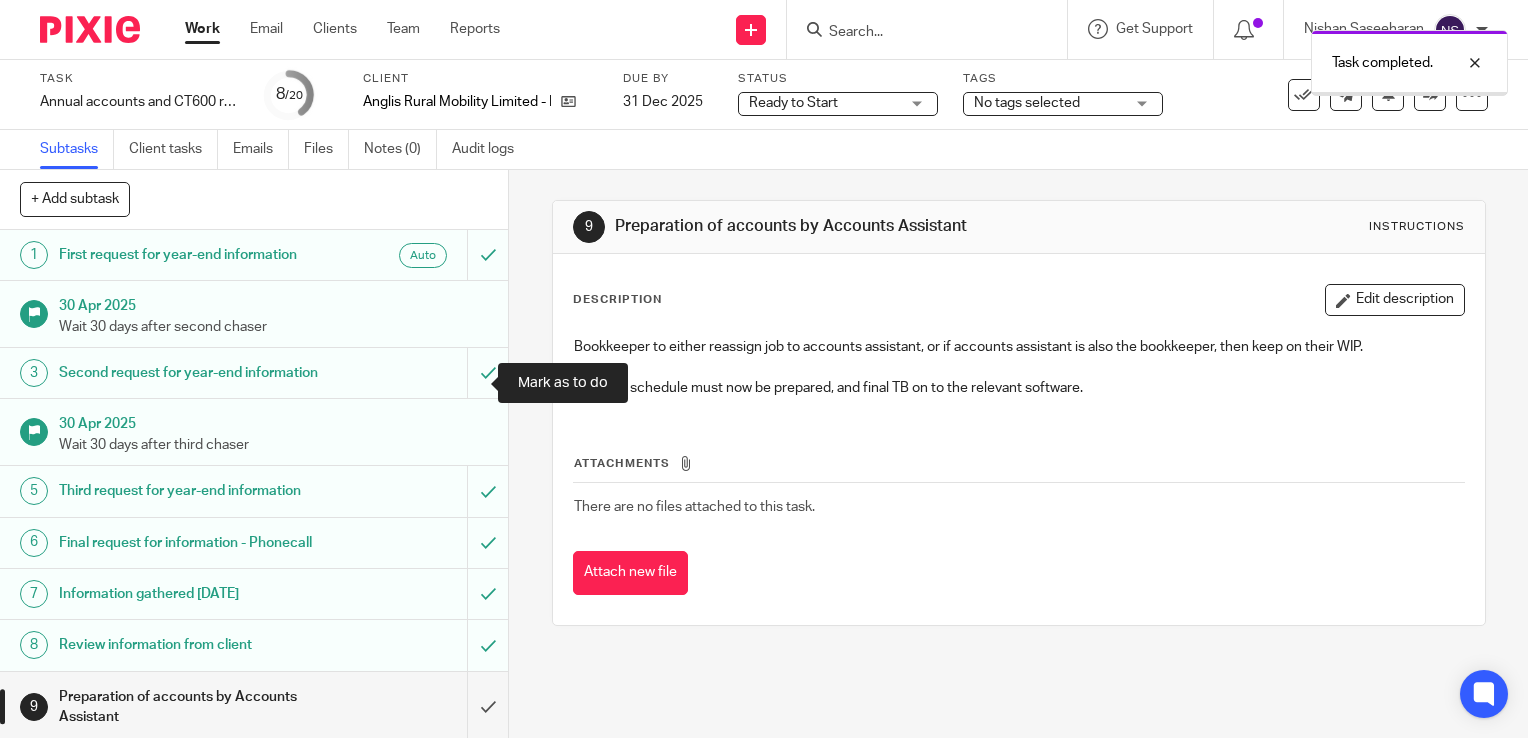 scroll, scrollTop: 0, scrollLeft: 0, axis: both 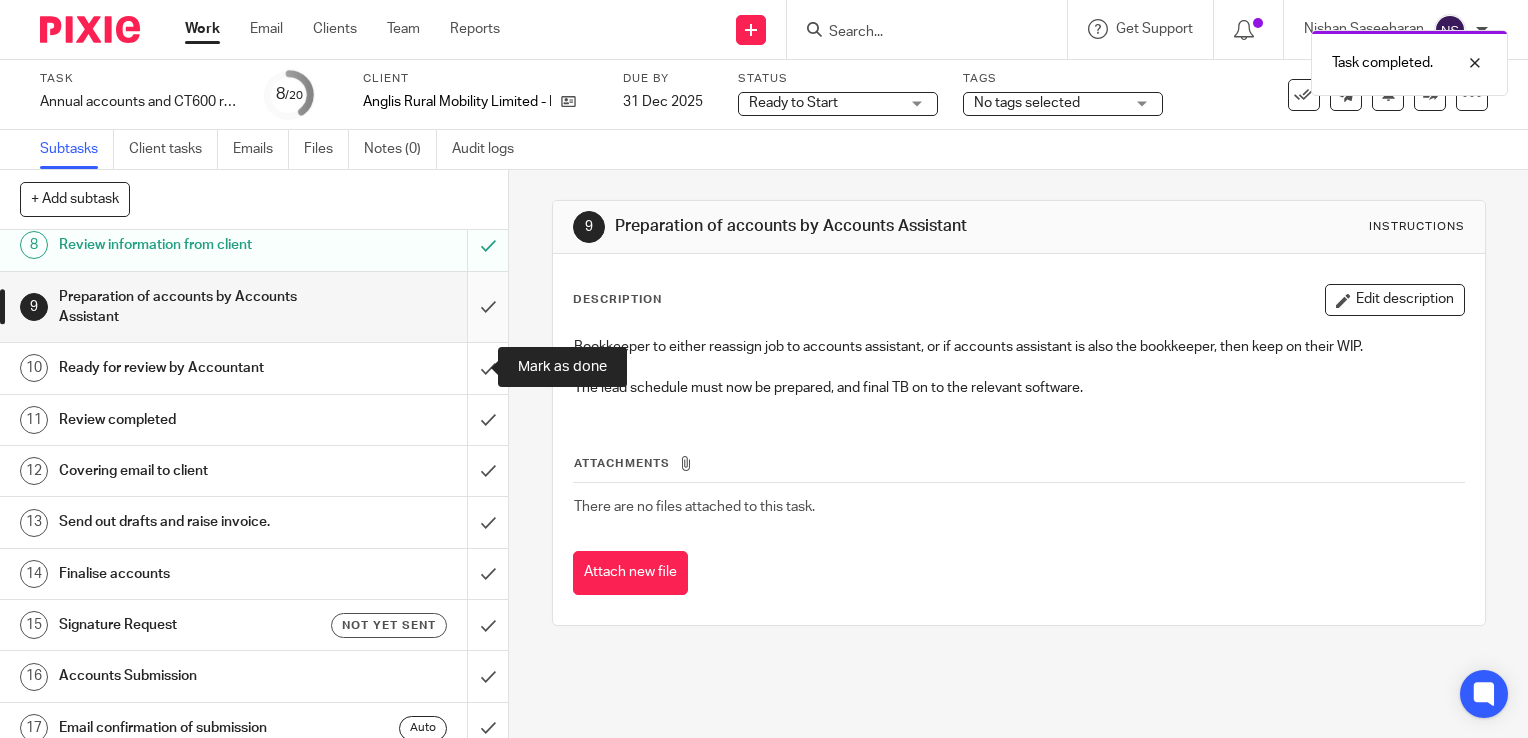 click at bounding box center (254, 307) 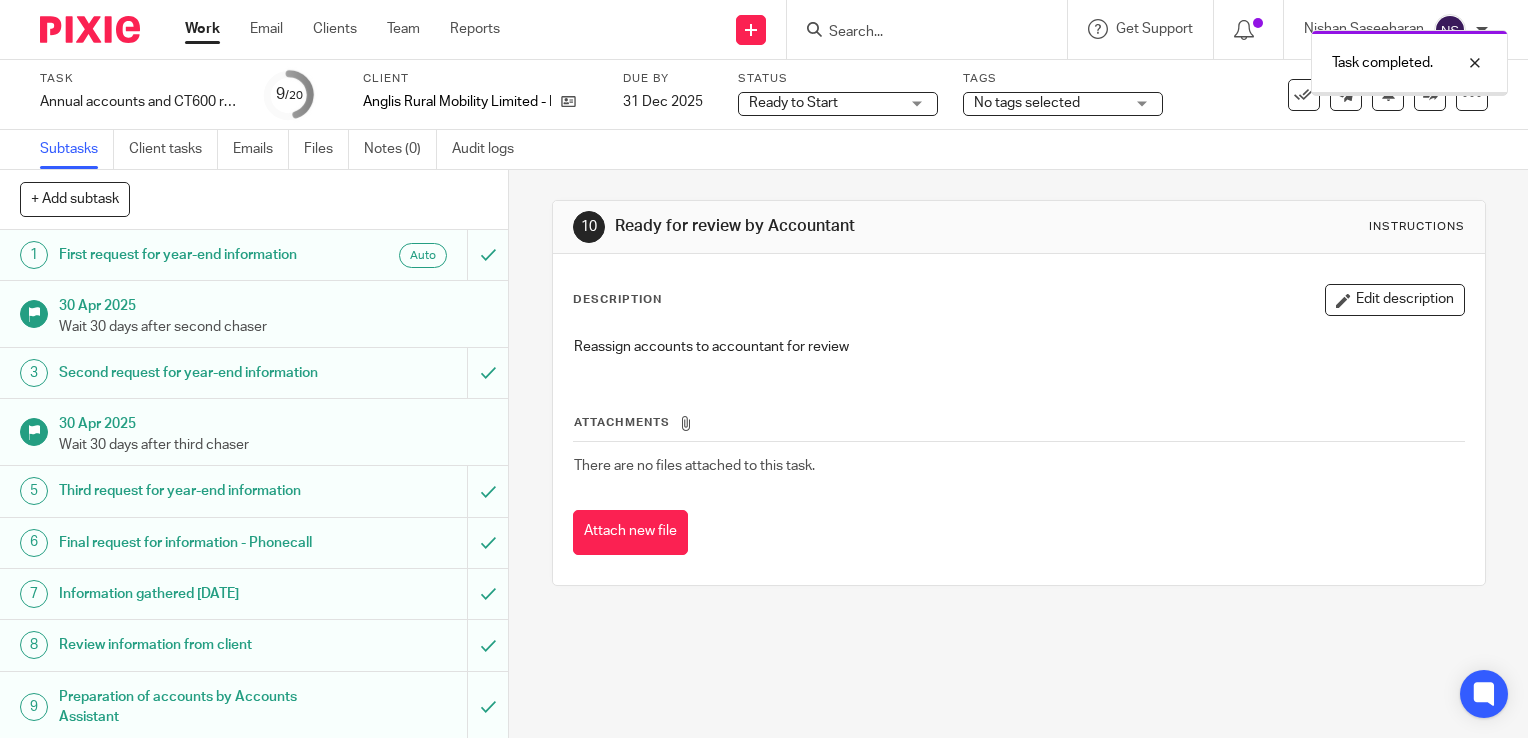 scroll, scrollTop: 0, scrollLeft: 0, axis: both 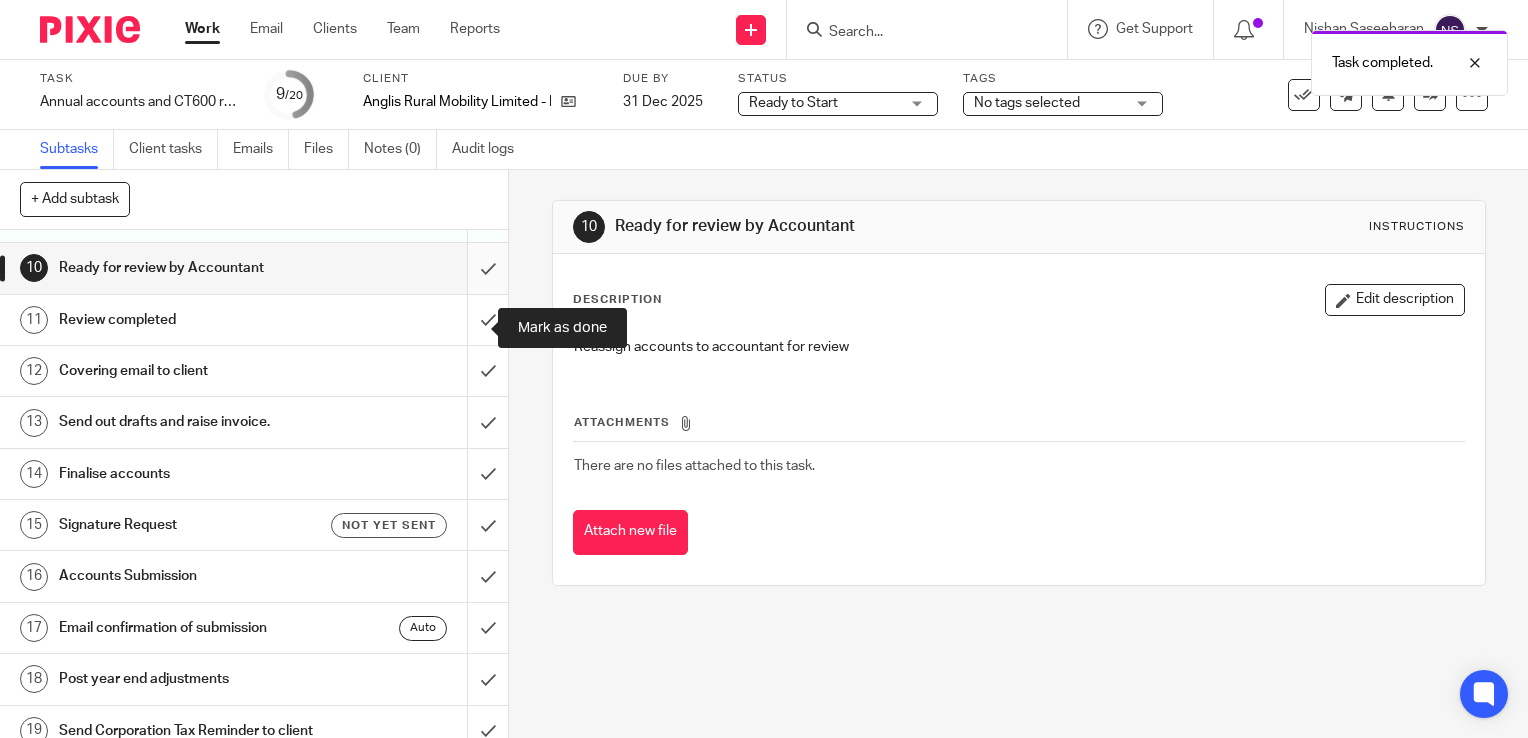click at bounding box center [254, 268] 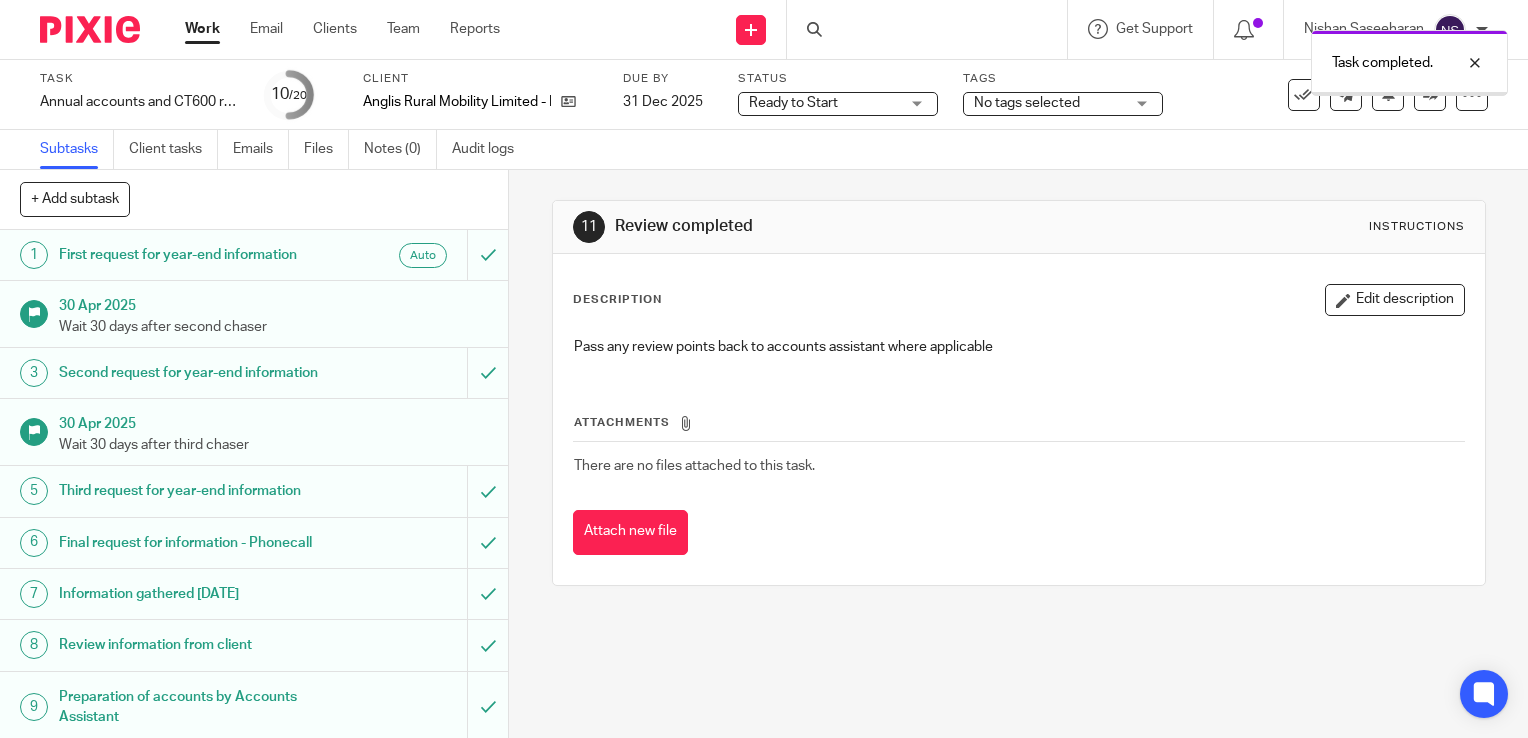 scroll, scrollTop: 0, scrollLeft: 0, axis: both 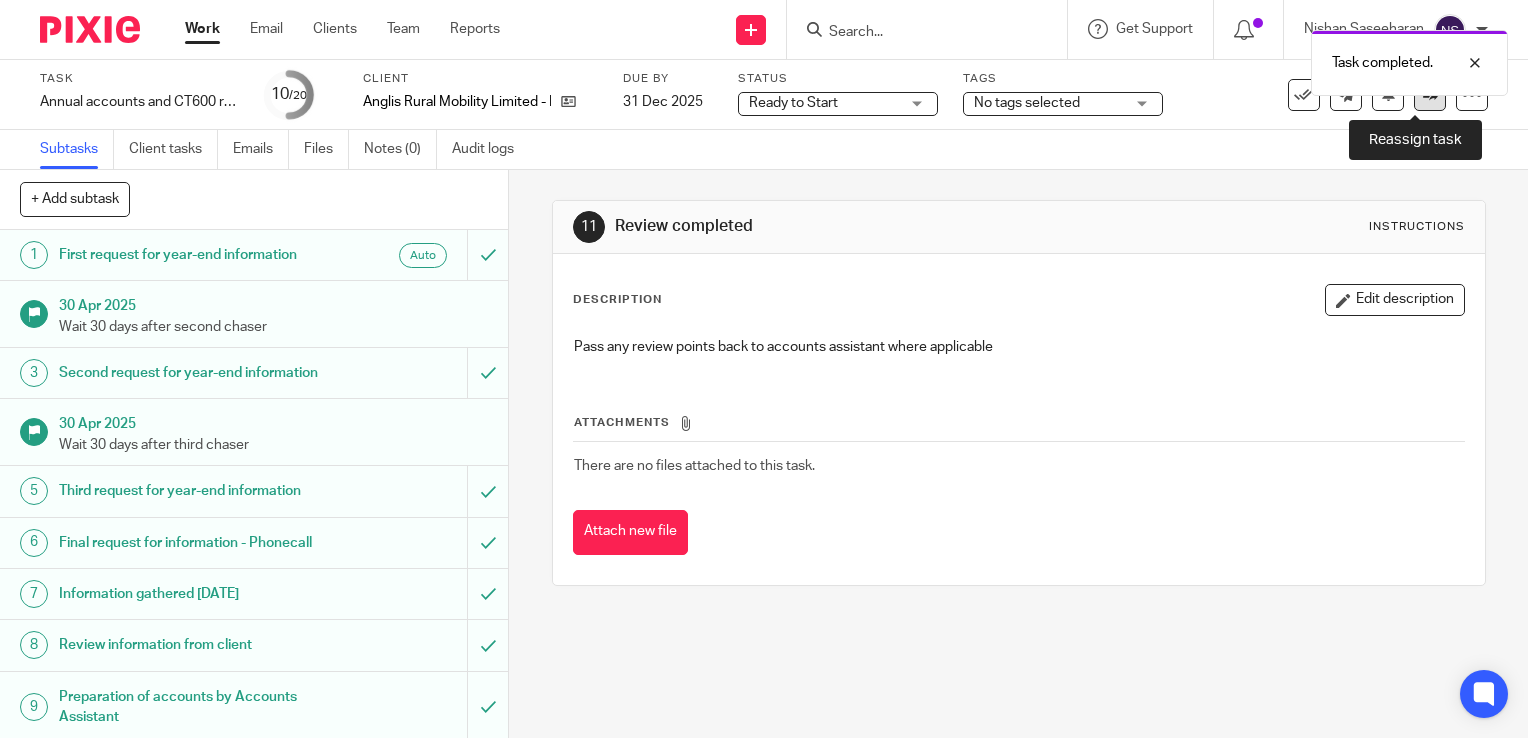 click at bounding box center [1430, 94] 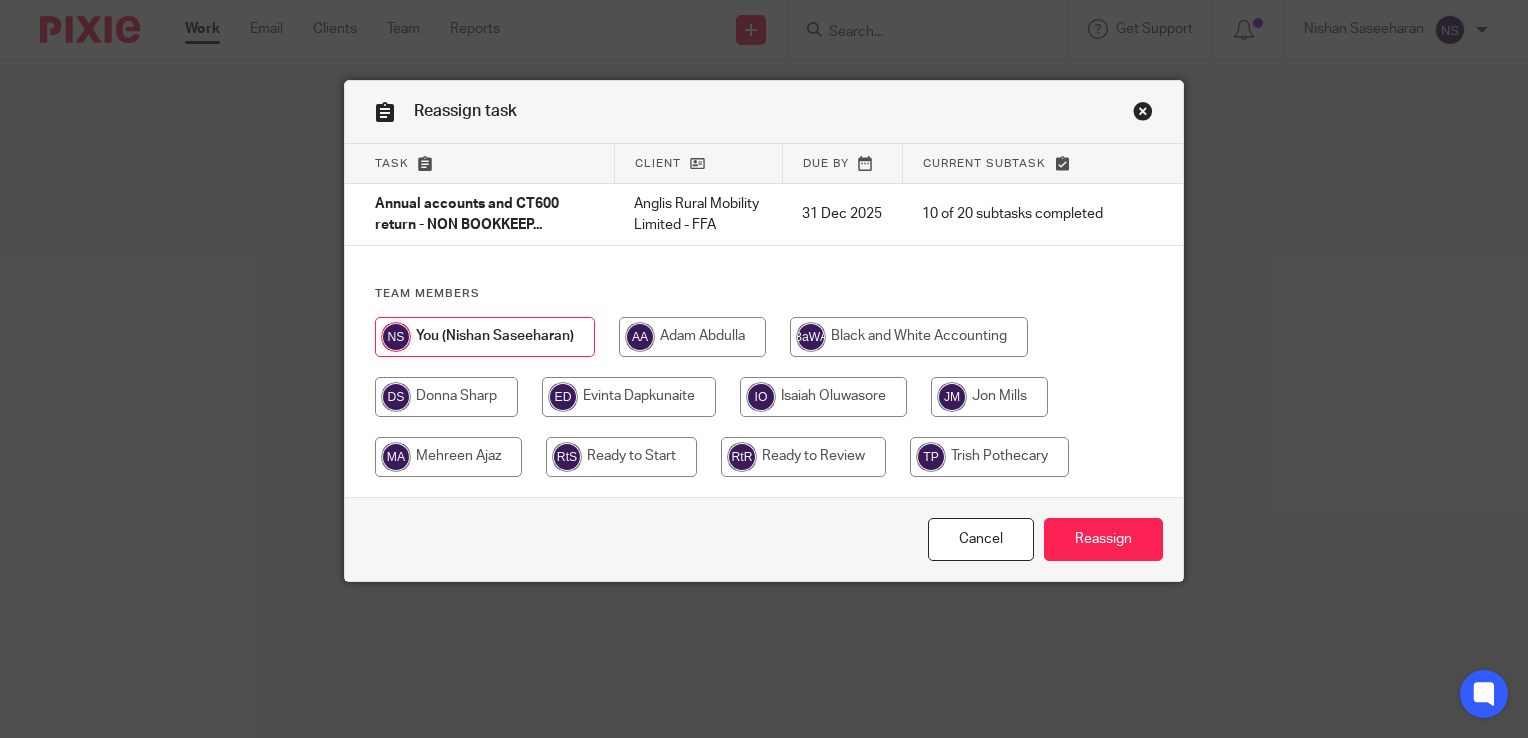 scroll, scrollTop: 0, scrollLeft: 0, axis: both 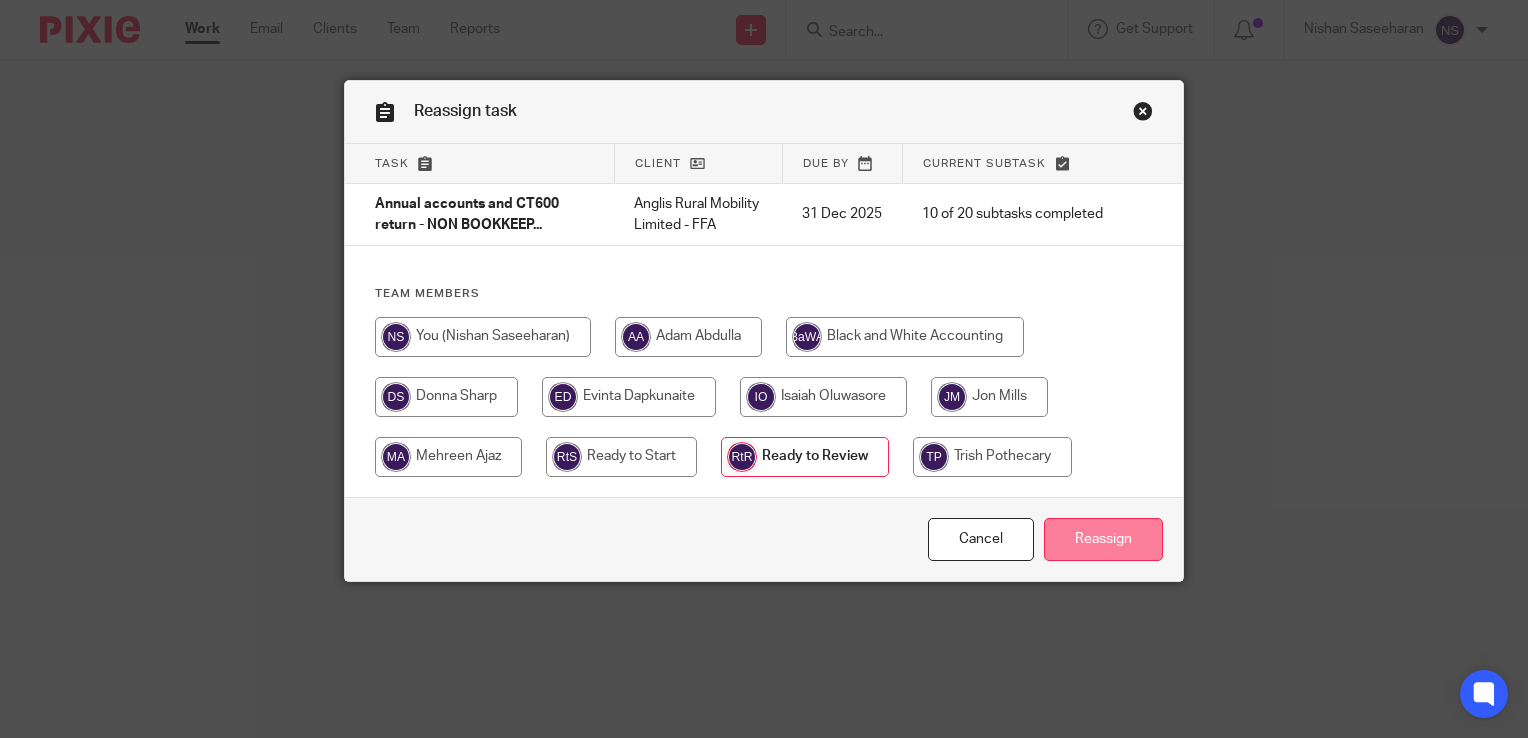 click on "Reassign" at bounding box center [1103, 539] 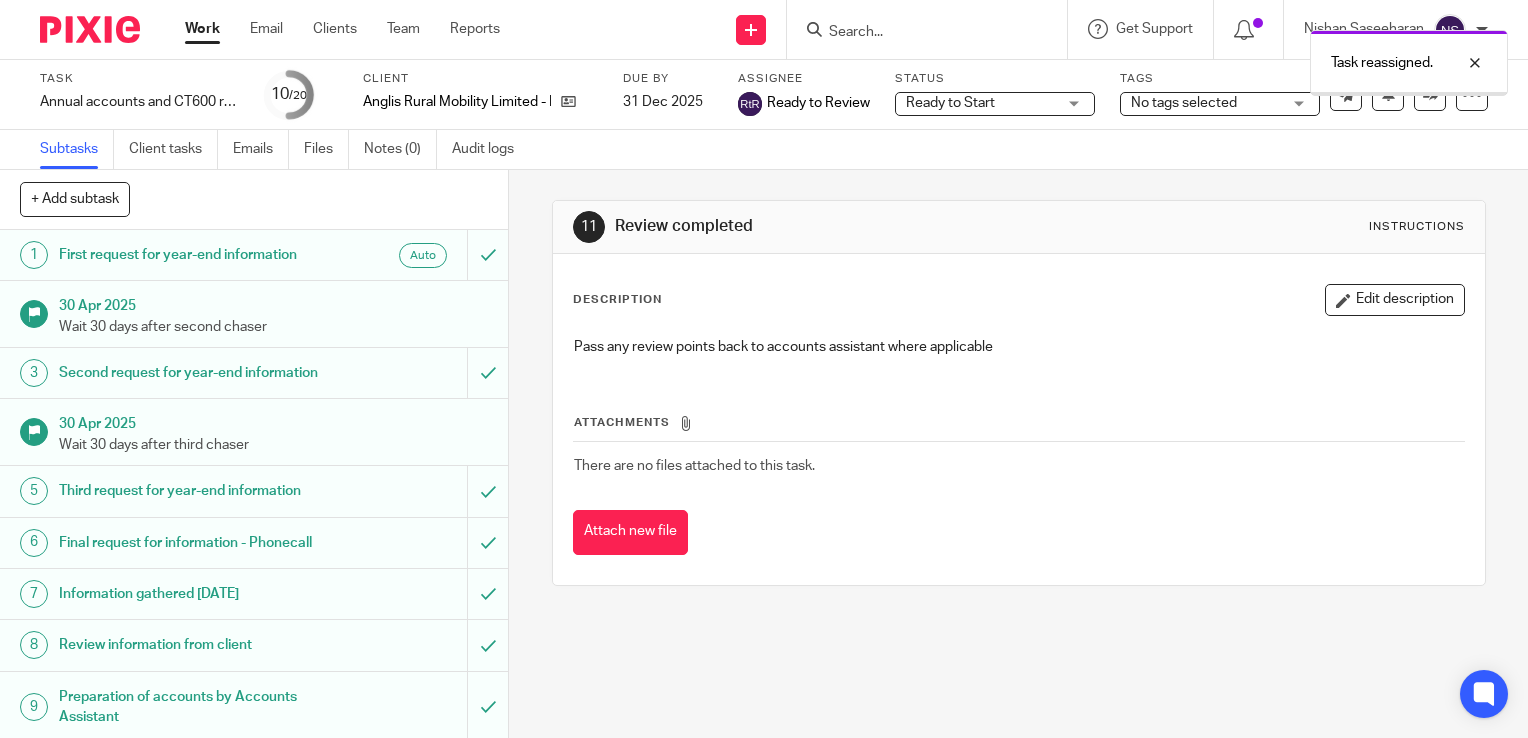 scroll, scrollTop: 0, scrollLeft: 0, axis: both 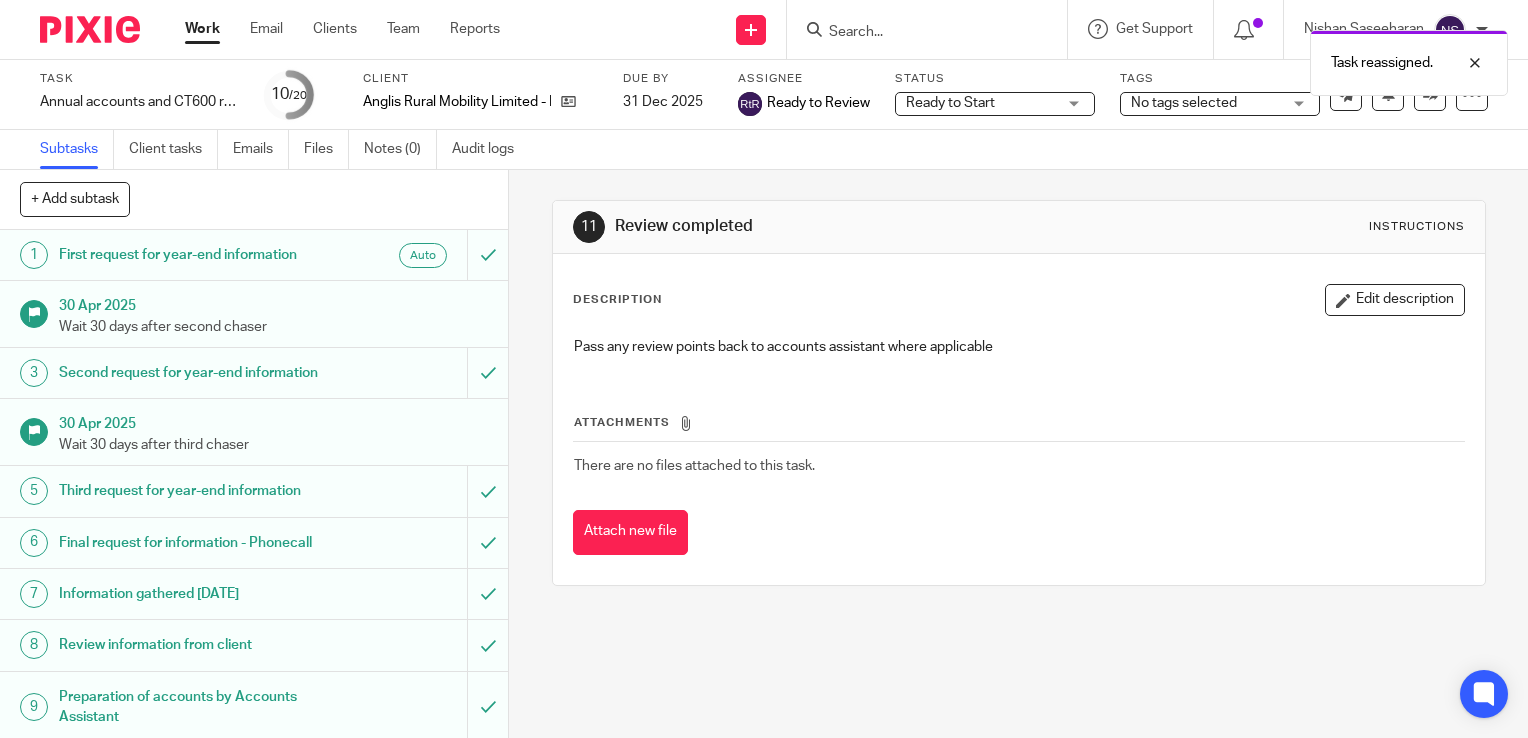 click at bounding box center [90, 29] 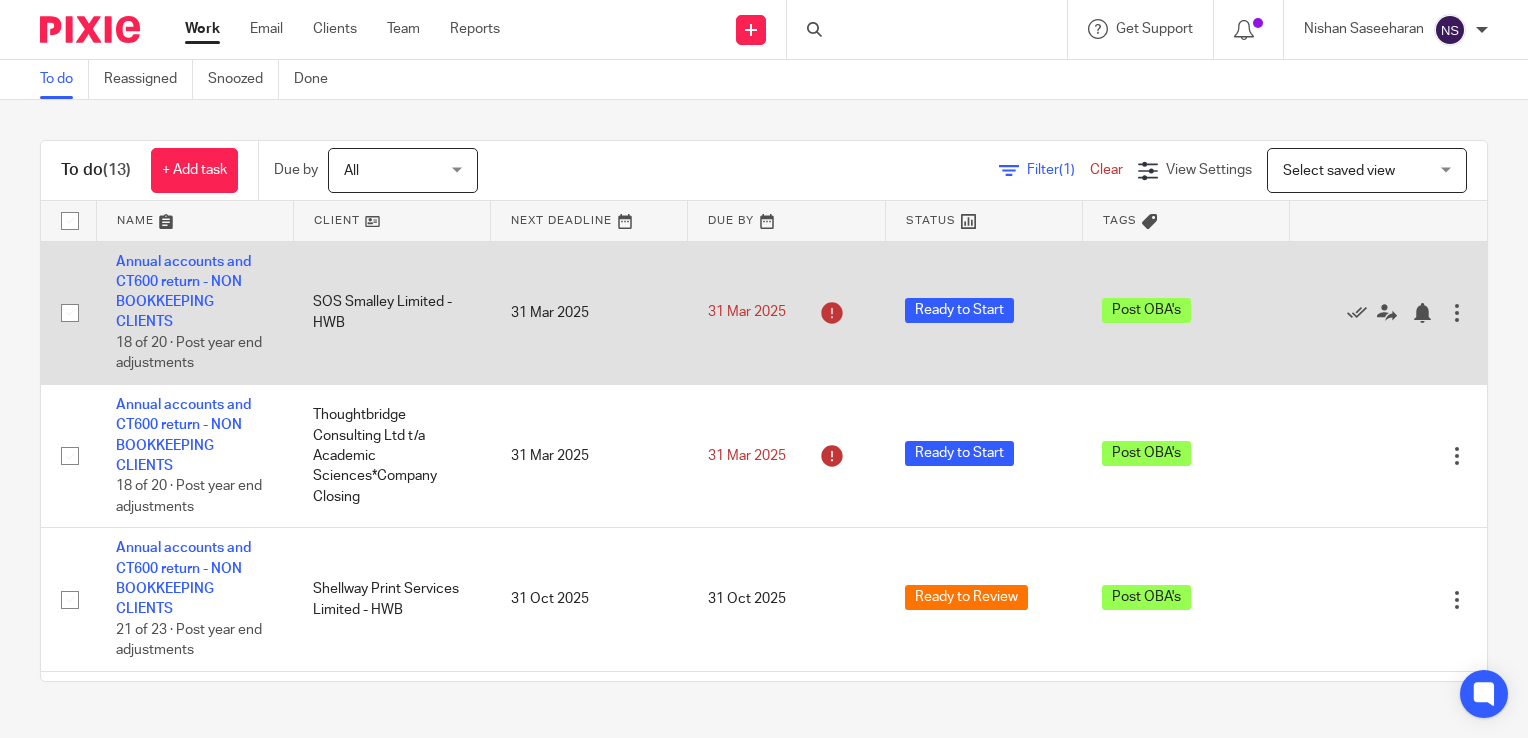 scroll, scrollTop: 0, scrollLeft: 0, axis: both 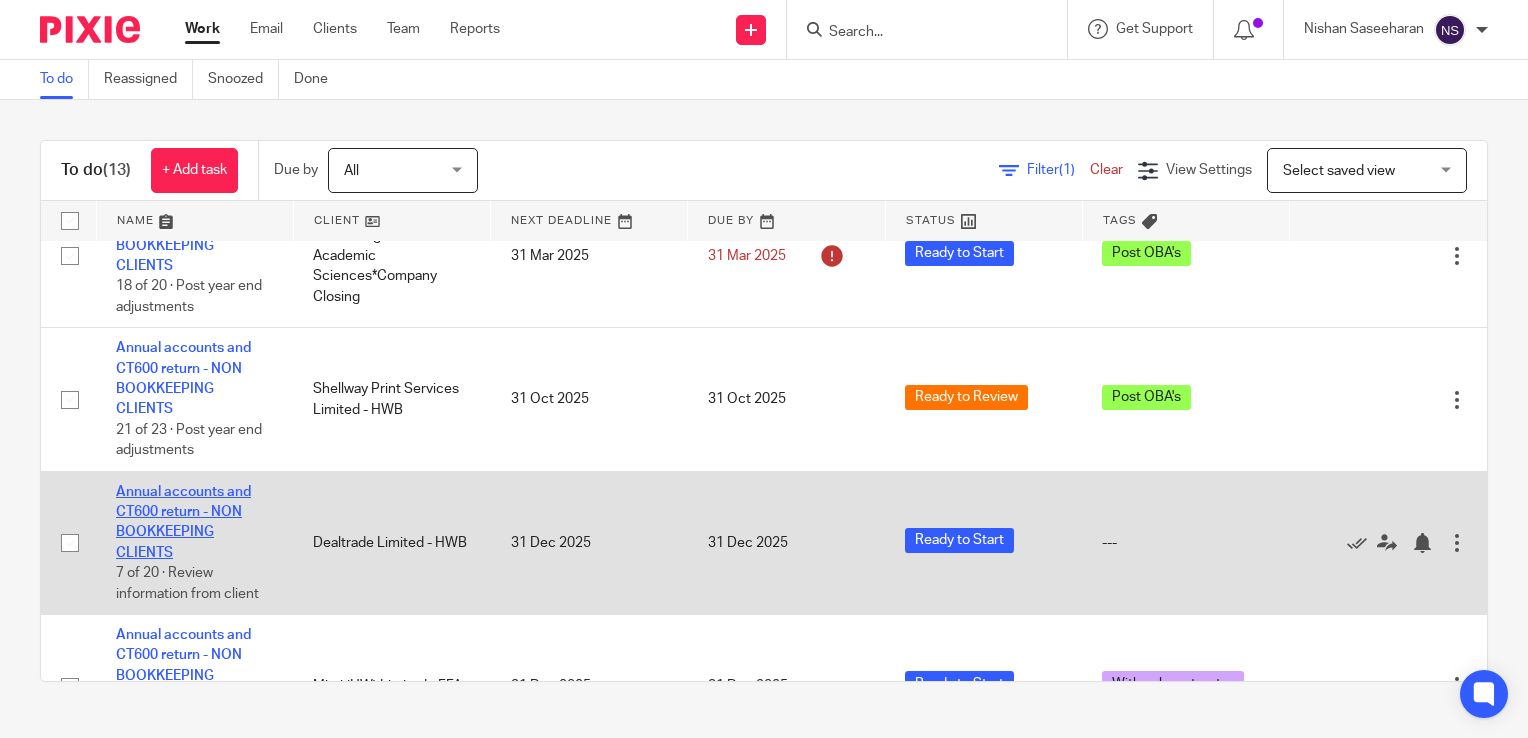 click on "Annual accounts and CT600 return - NON BOOKKEEPING CLIENTS" at bounding box center (183, 522) 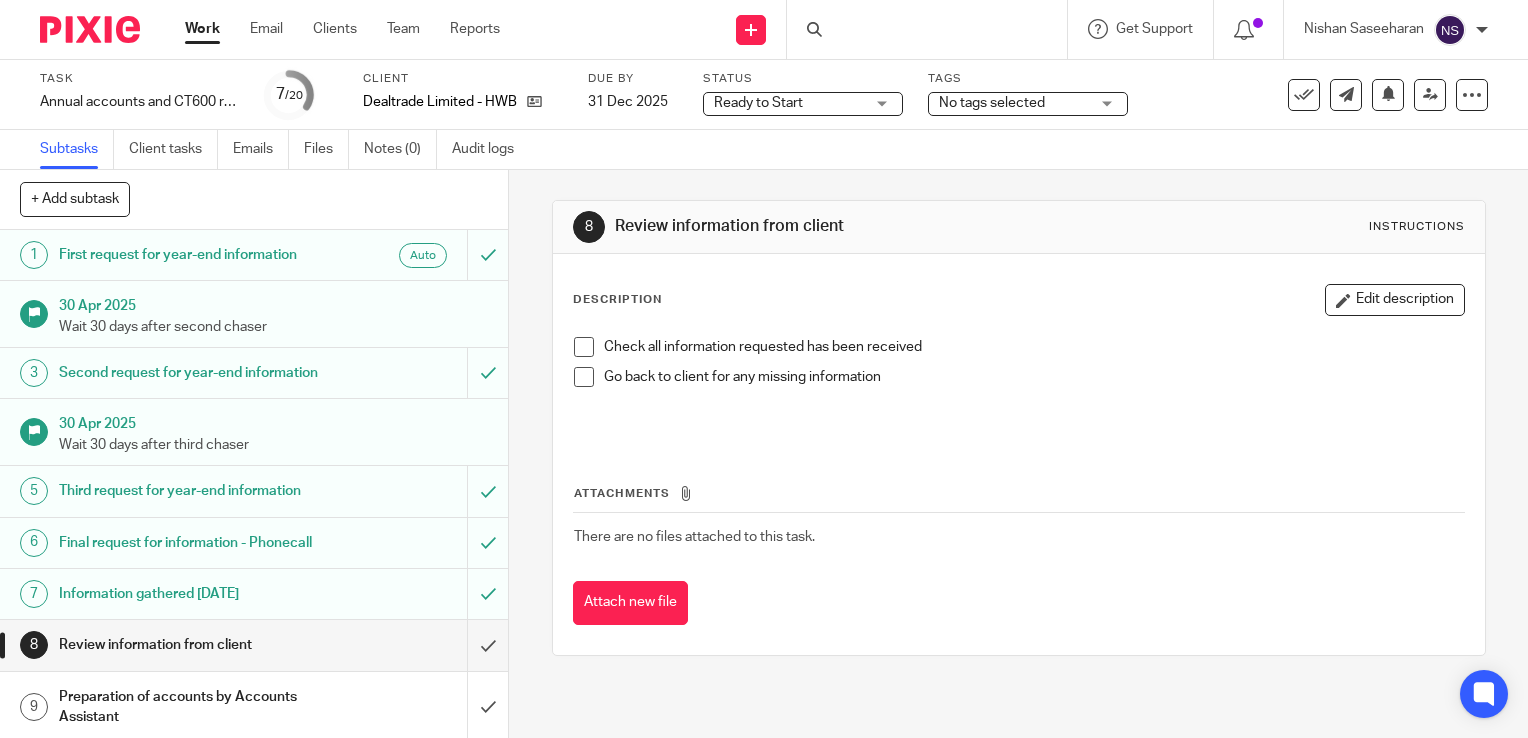 scroll, scrollTop: 0, scrollLeft: 0, axis: both 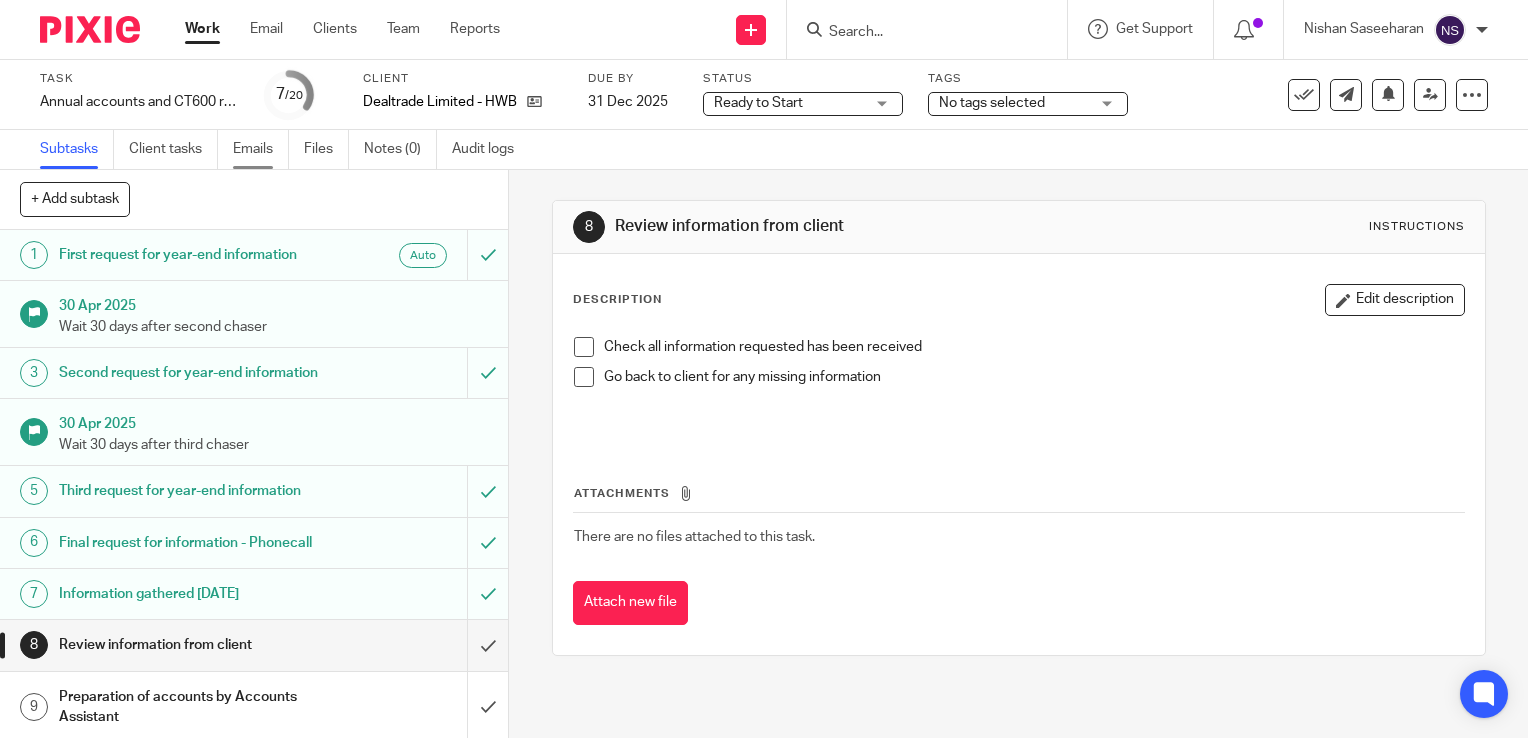 click on "Emails" at bounding box center [261, 149] 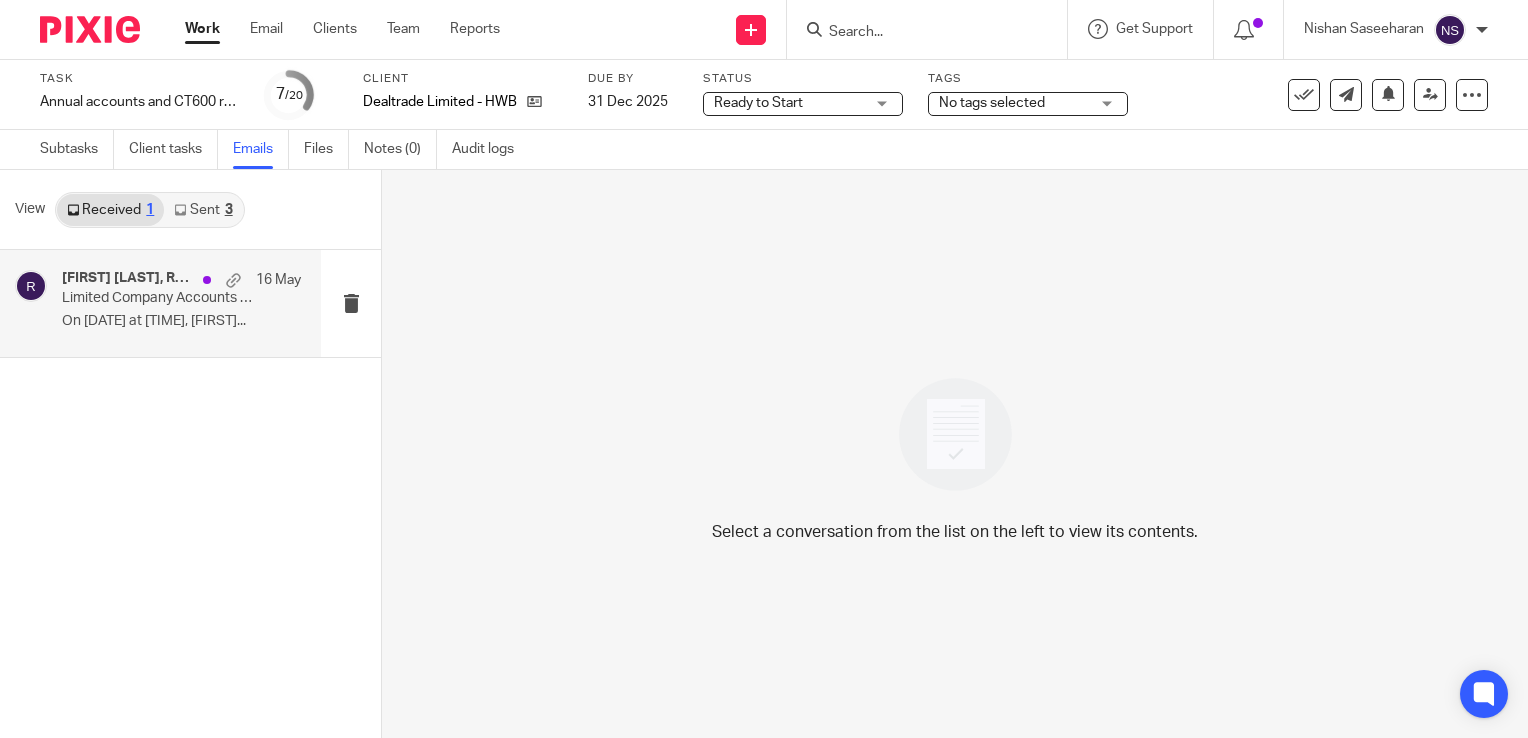 scroll, scrollTop: 0, scrollLeft: 0, axis: both 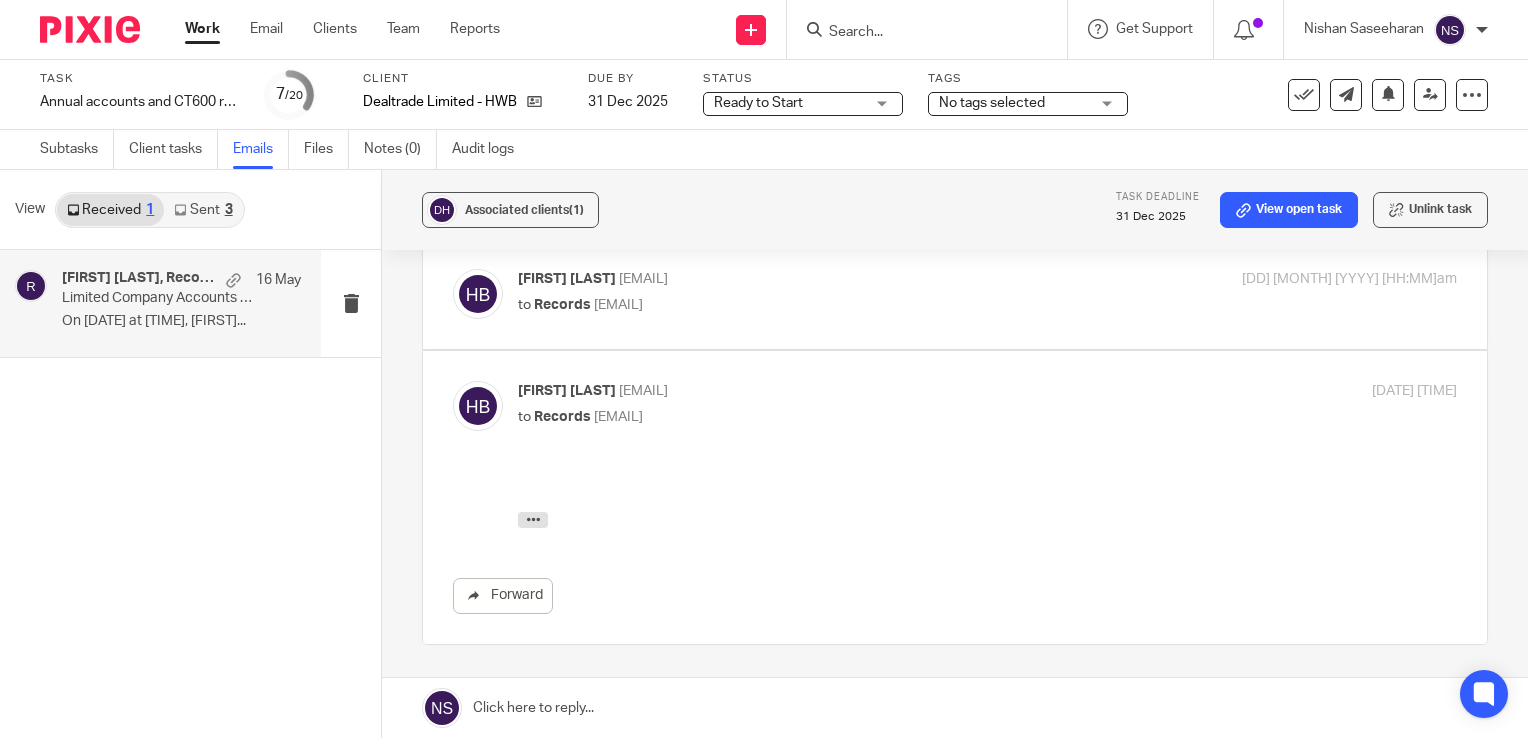 click on "to
Records
<records@blackandwhiteaccounting.co.uk>" at bounding box center [831, 417] 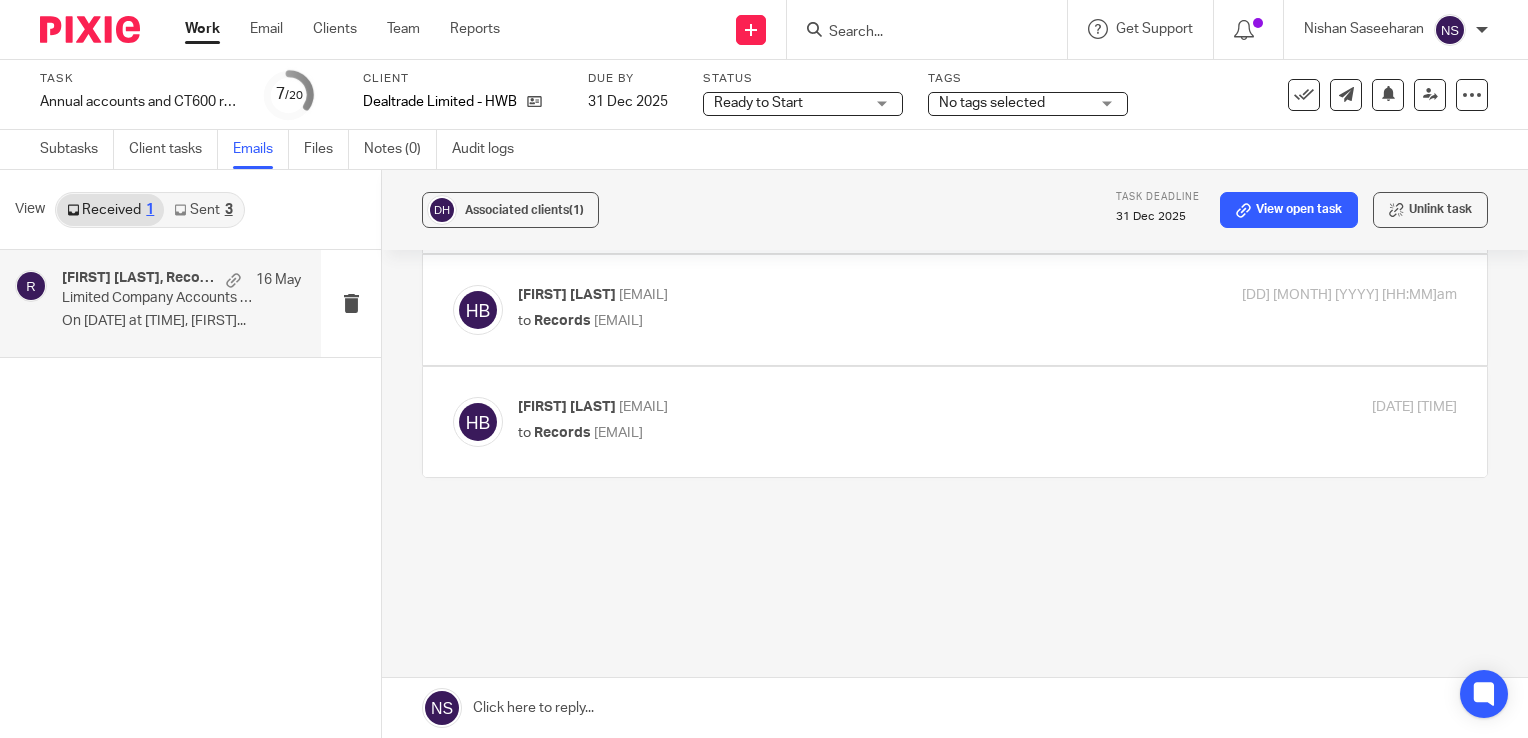 drag, startPoint x: 920, startPoint y: 445, endPoint x: 817, endPoint y: 498, distance: 115.83609 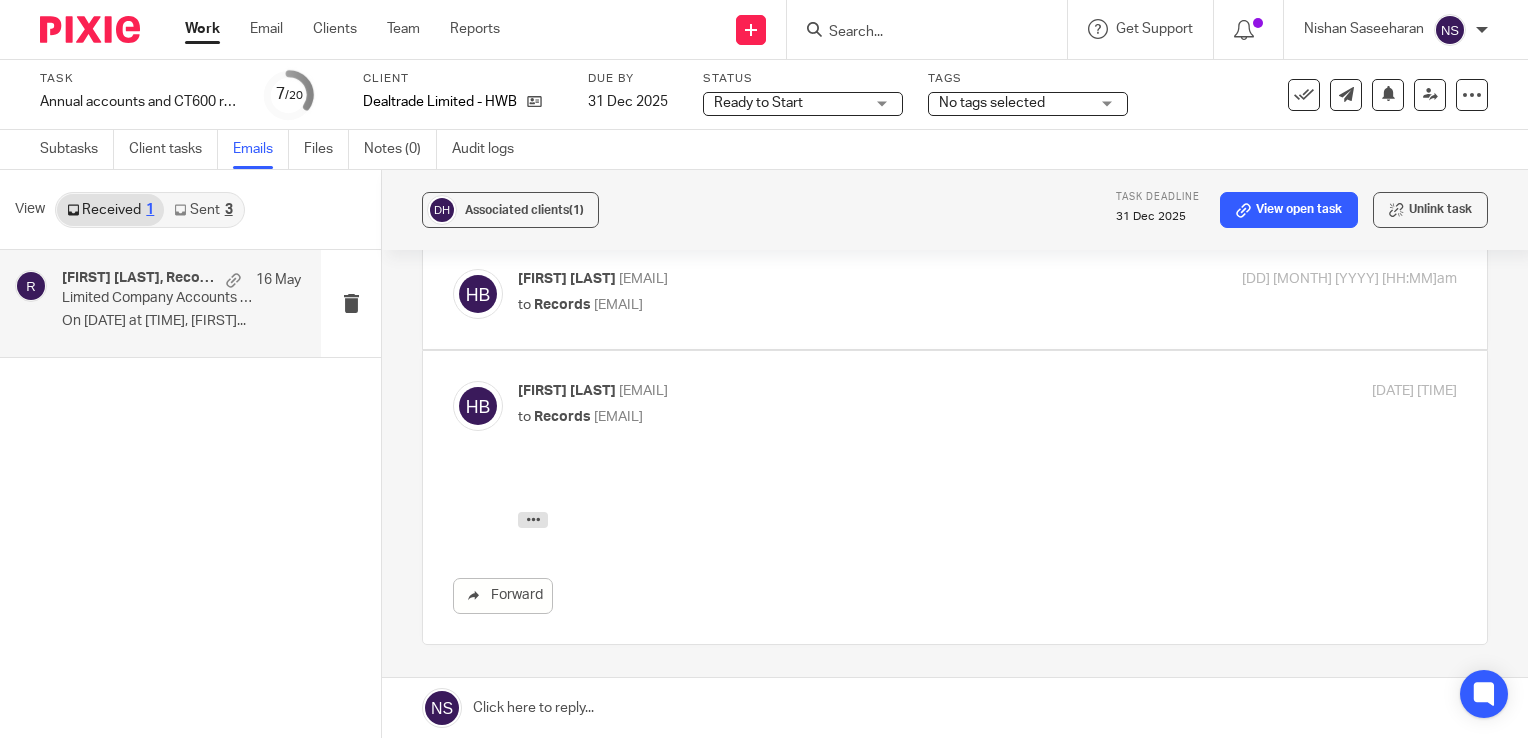scroll, scrollTop: 0, scrollLeft: 0, axis: both 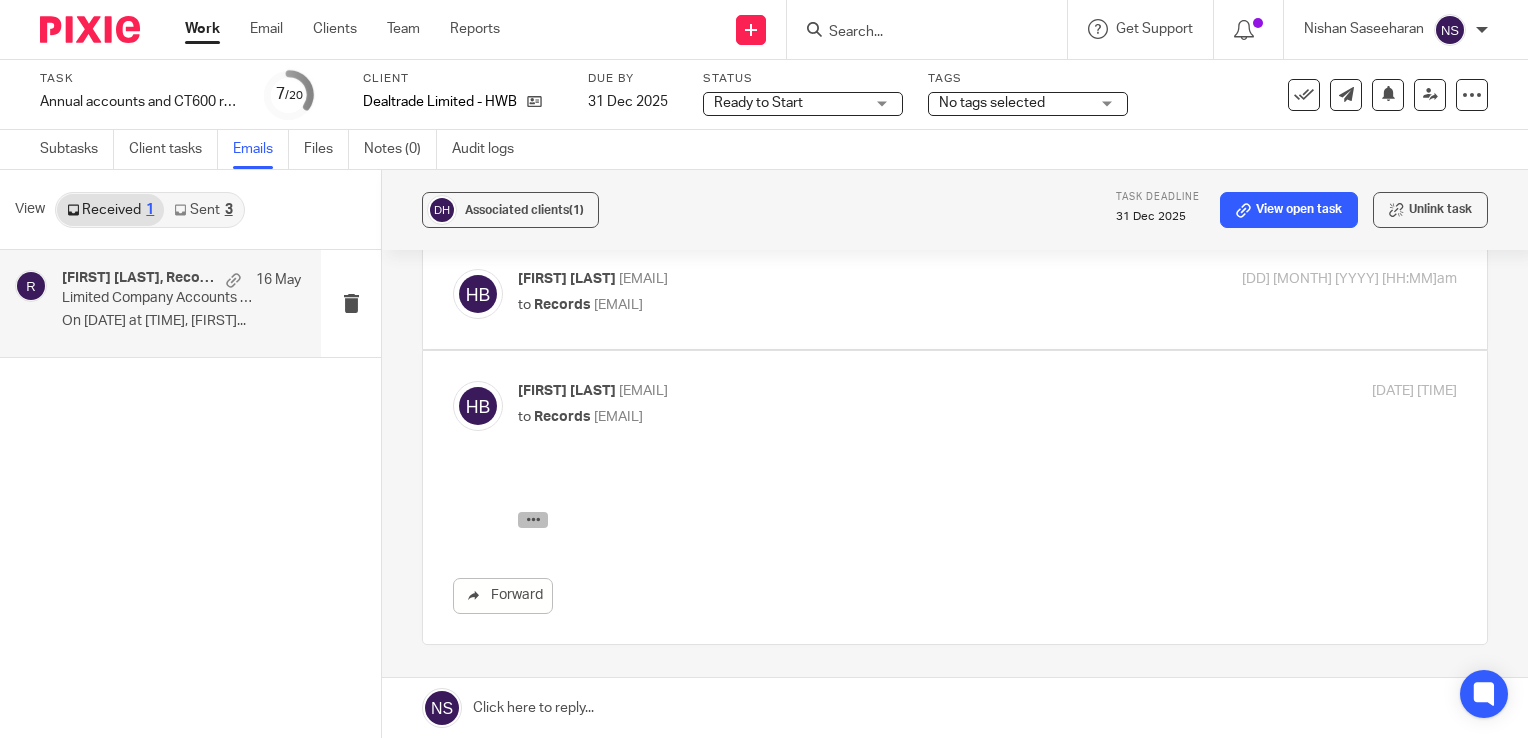 click at bounding box center [533, 519] 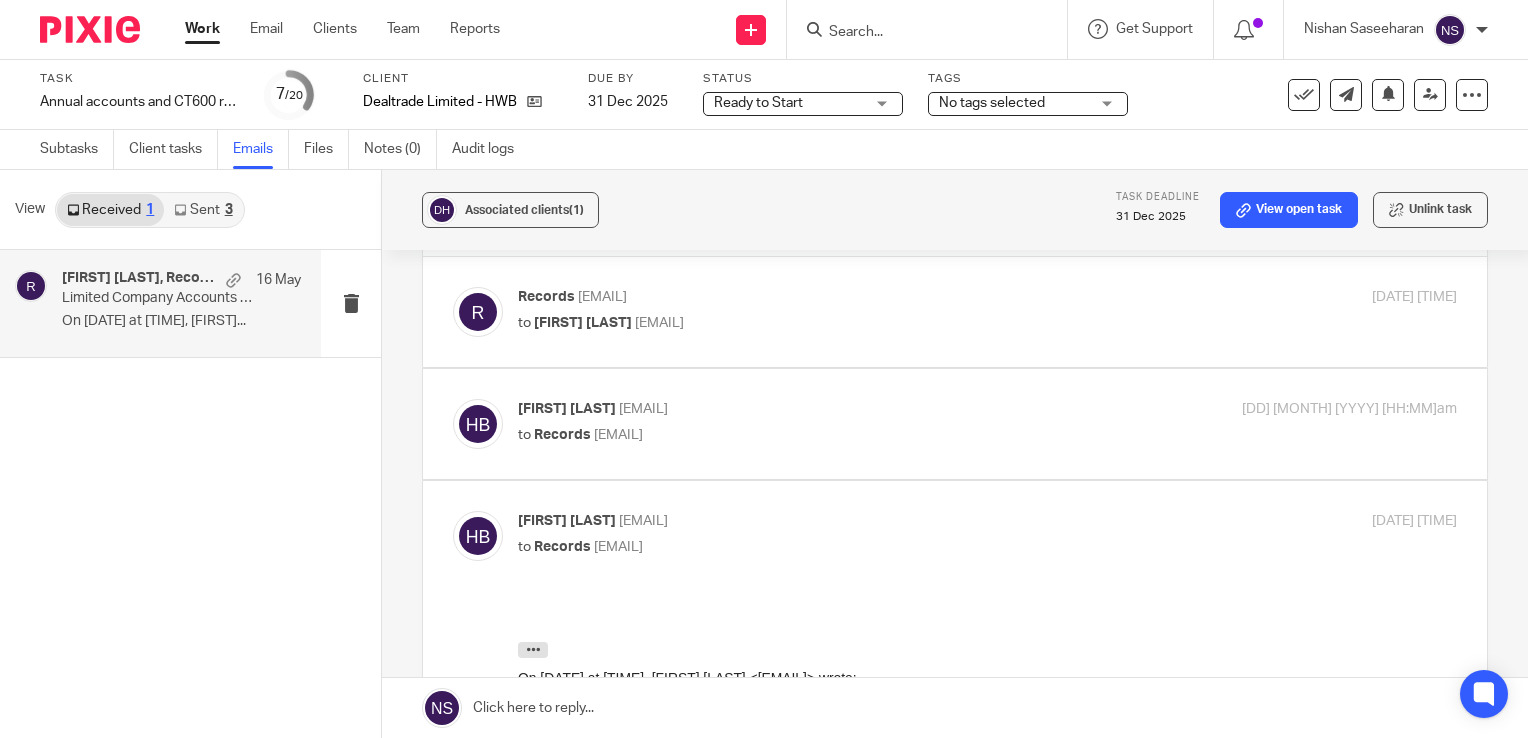 scroll, scrollTop: 100, scrollLeft: 0, axis: vertical 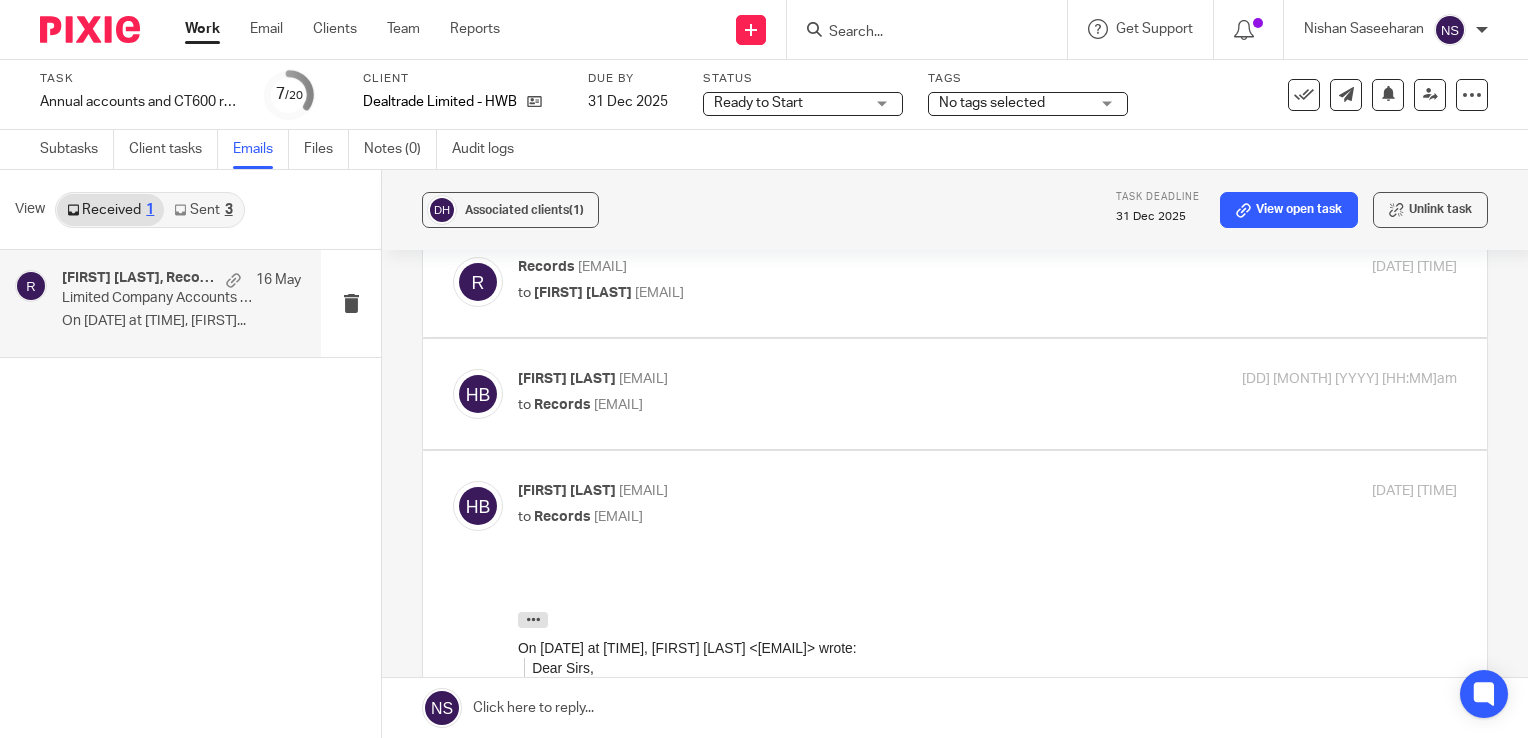 click on "Houshang Bahri
<hnb.vision@gmail.com>   to
Records
<records@blackandwhiteaccounting.co.uk>       16 May 2025 9:56am
Forward" at bounding box center (955, 394) 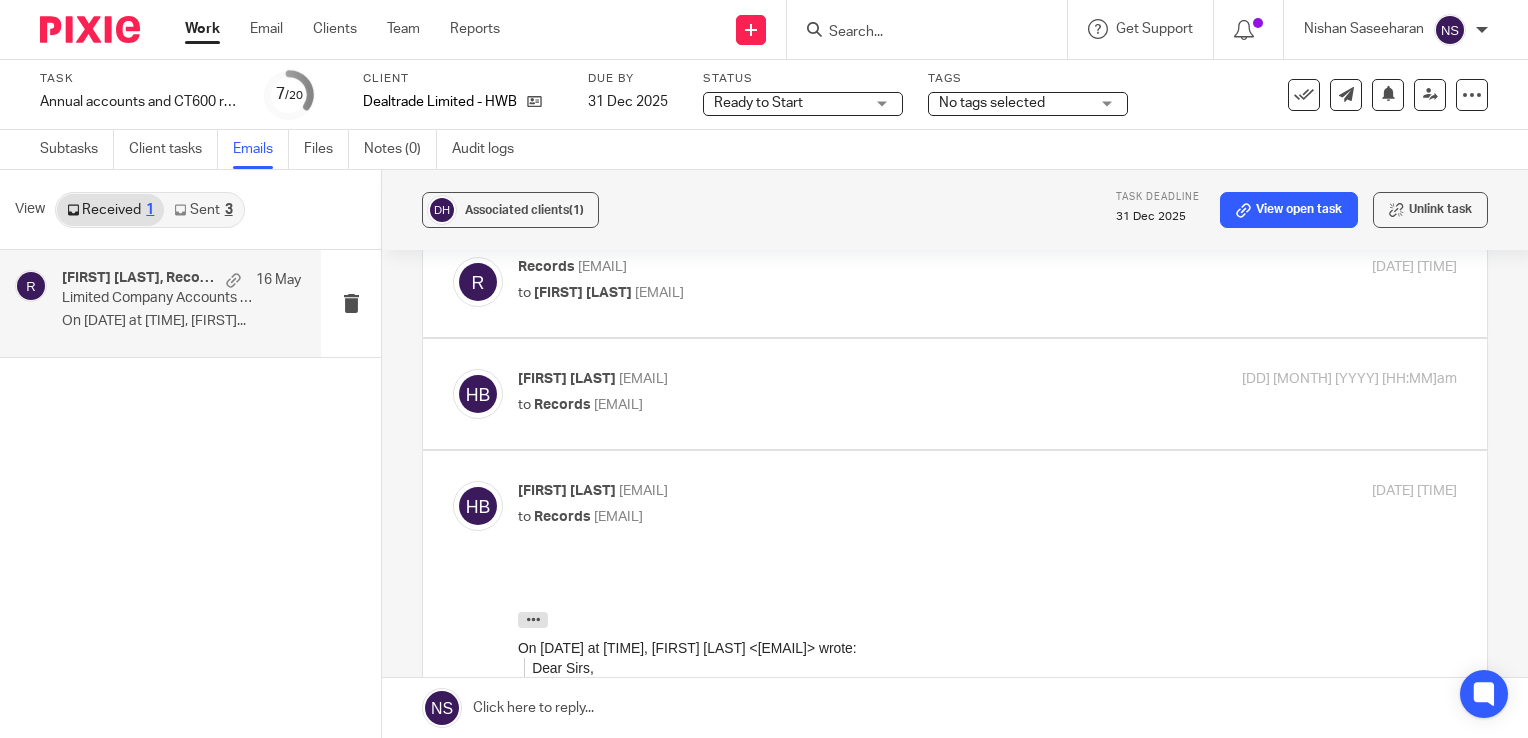 click on "Houshang Bahri
<hnb.vision@gmail.com>   to
Records
<records@blackandwhiteaccounting.co.uk>       16 May 2025 9:56am
Forward" at bounding box center [955, 394] 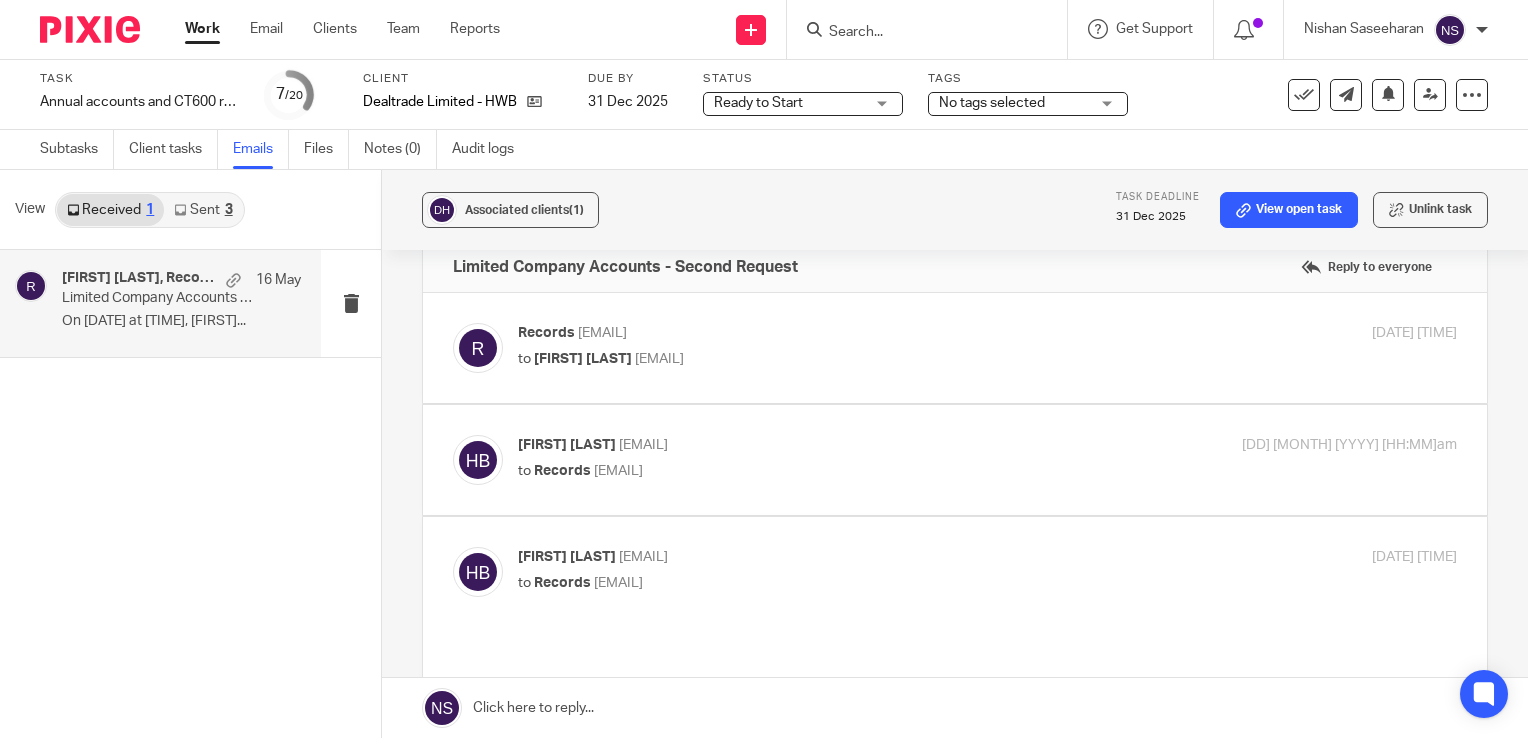 scroll, scrollTop: 0, scrollLeft: 0, axis: both 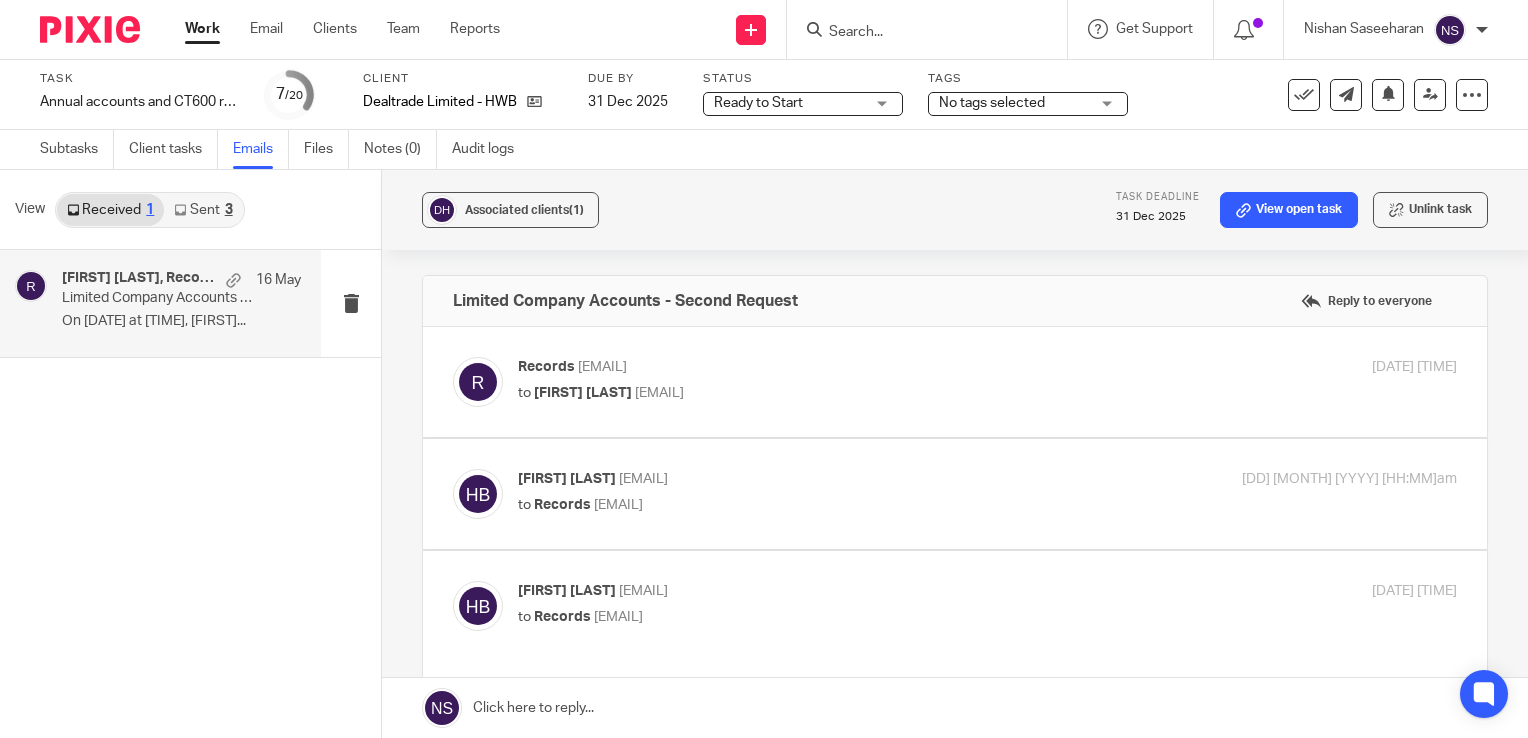 drag, startPoint x: 76, startPoint y: 37, endPoint x: 75, endPoint y: 47, distance: 10.049875 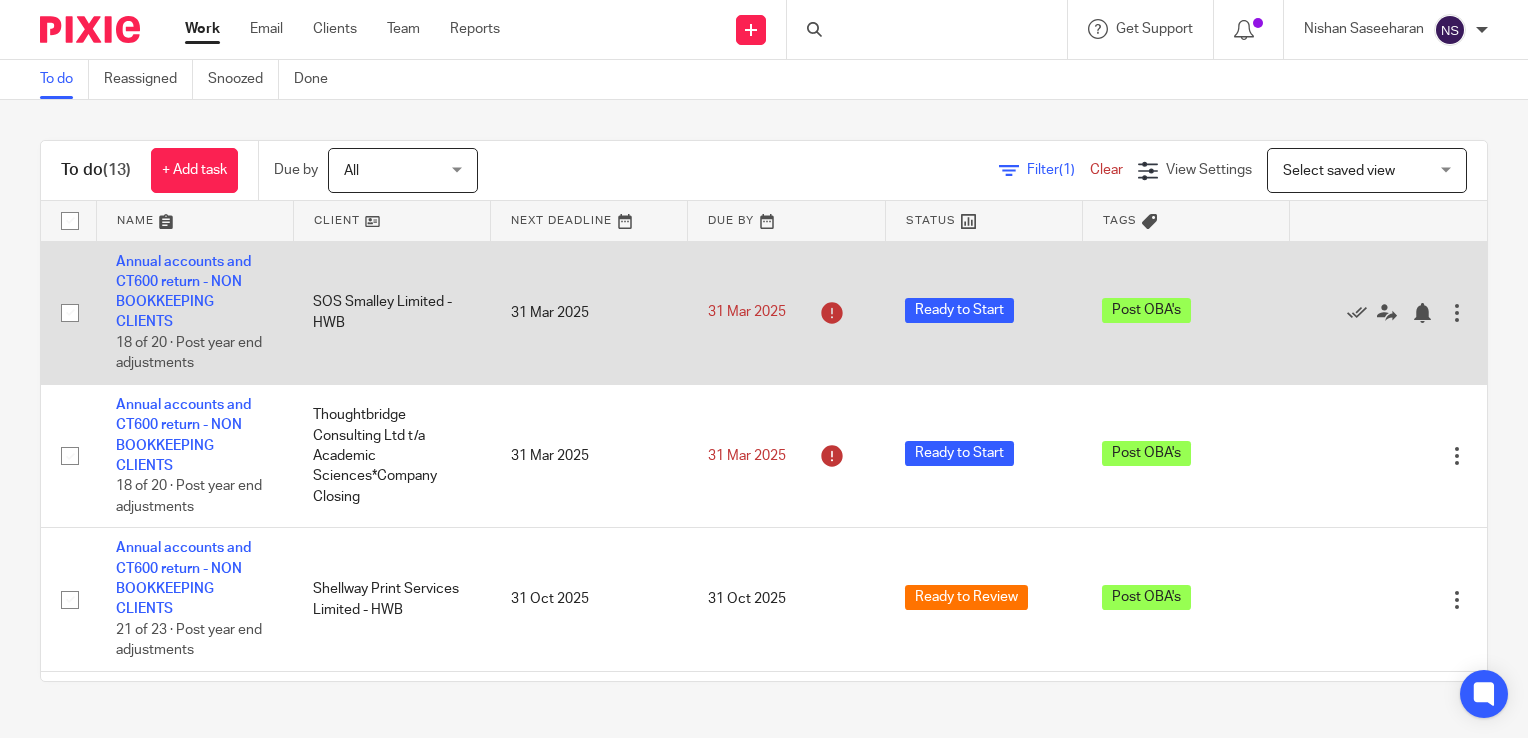 scroll, scrollTop: 0, scrollLeft: 0, axis: both 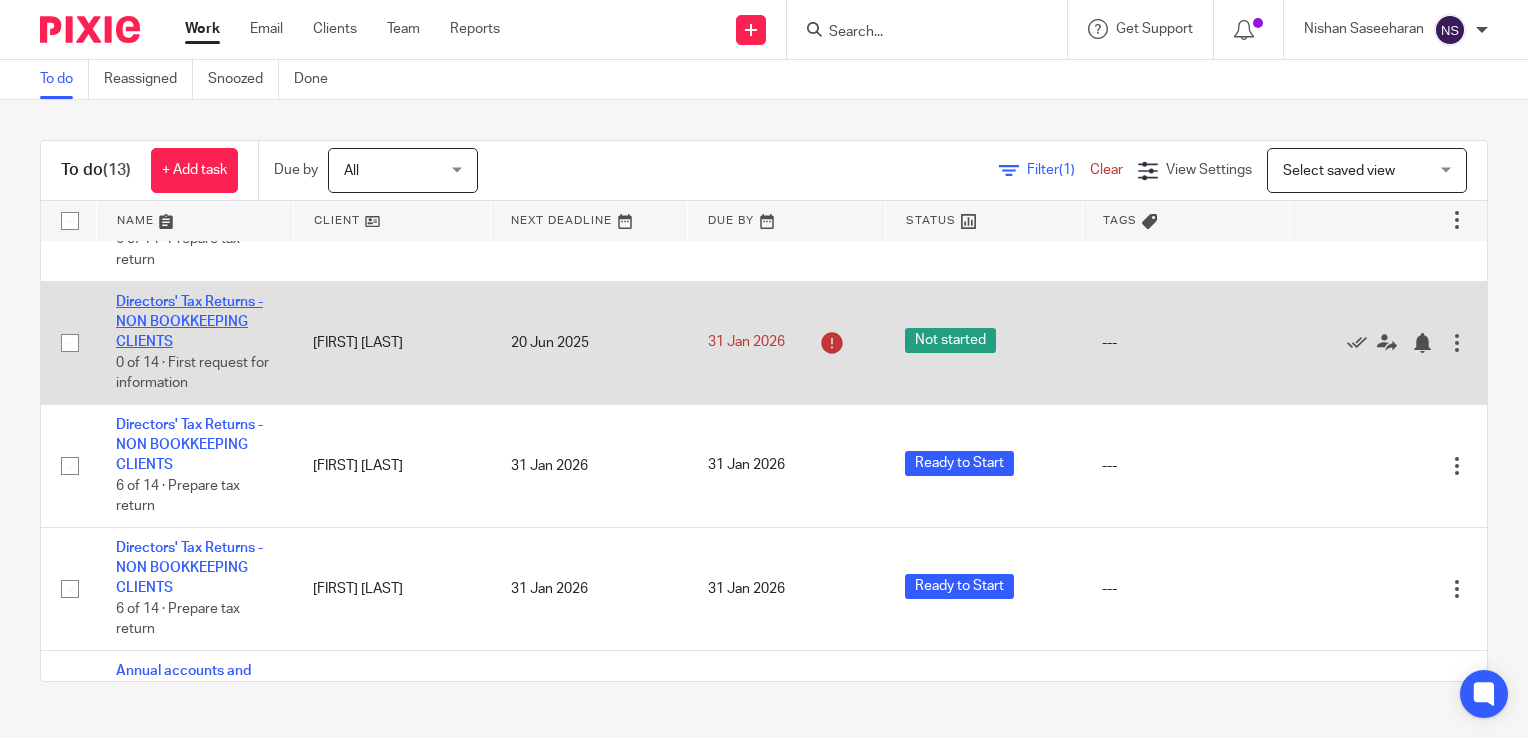 click on "Directors' Tax Returns - NON BOOKKEEPING CLIENTS" at bounding box center [189, 322] 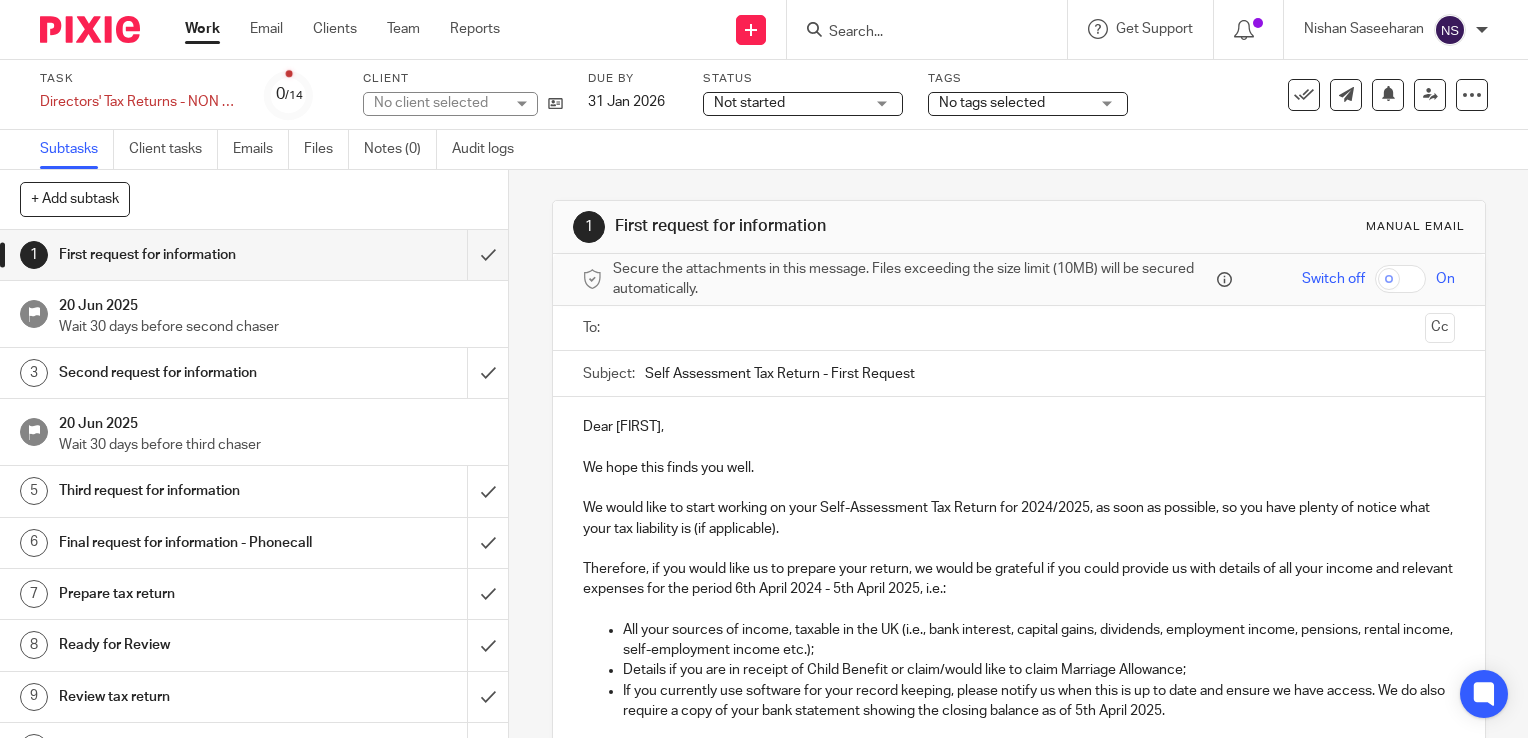scroll, scrollTop: 0, scrollLeft: 0, axis: both 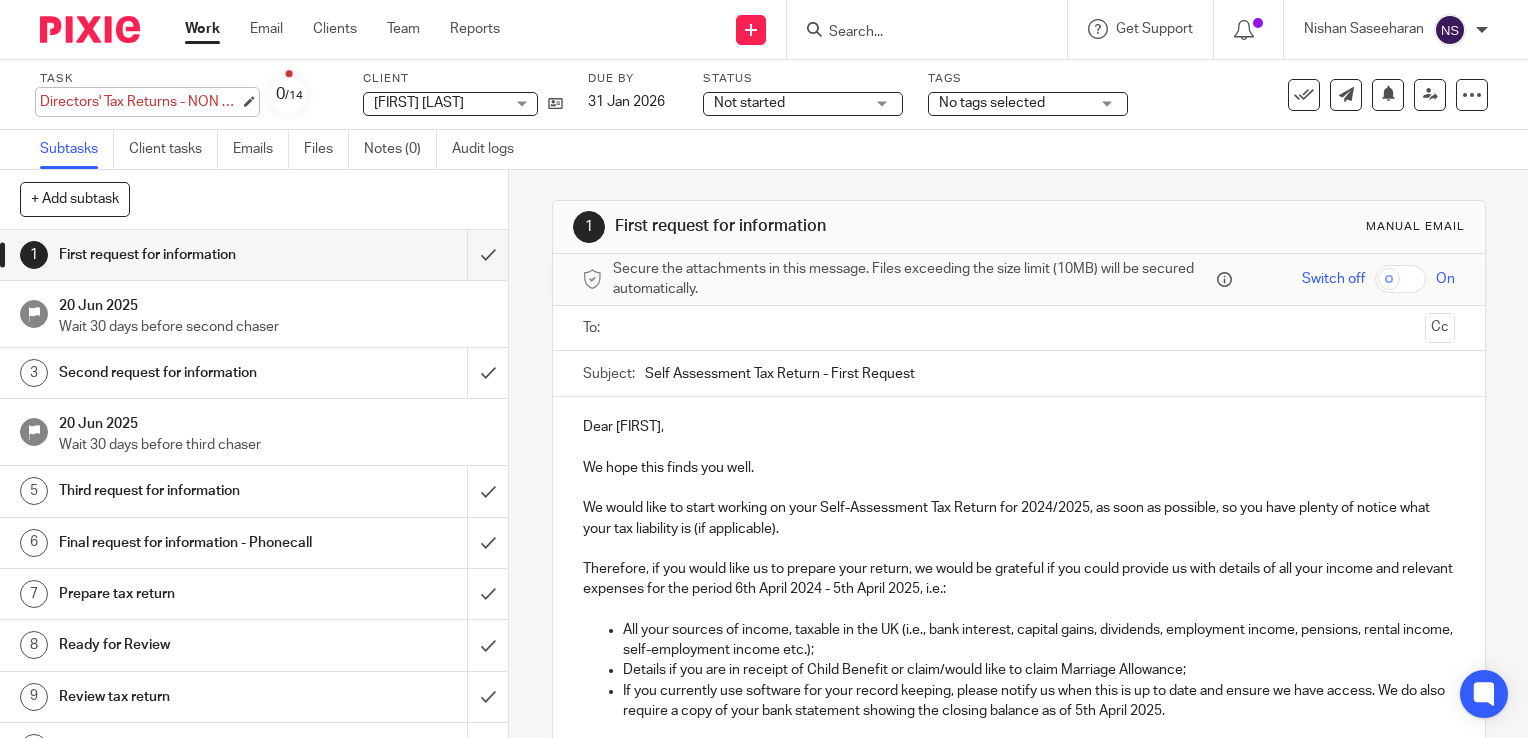 drag, startPoint x: 104, startPoint y: 30, endPoint x: 117, endPoint y: 94, distance: 65.30697 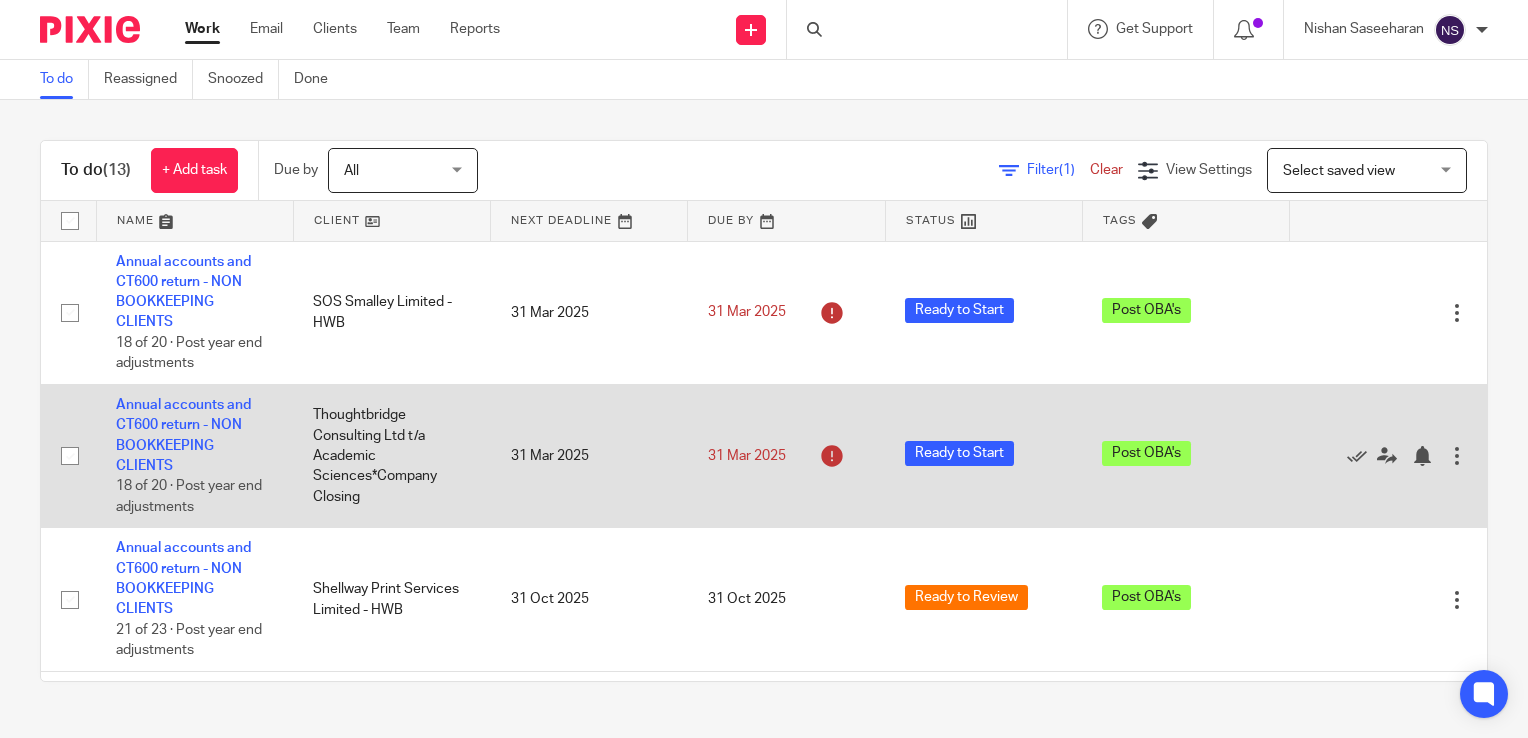 scroll, scrollTop: 0, scrollLeft: 0, axis: both 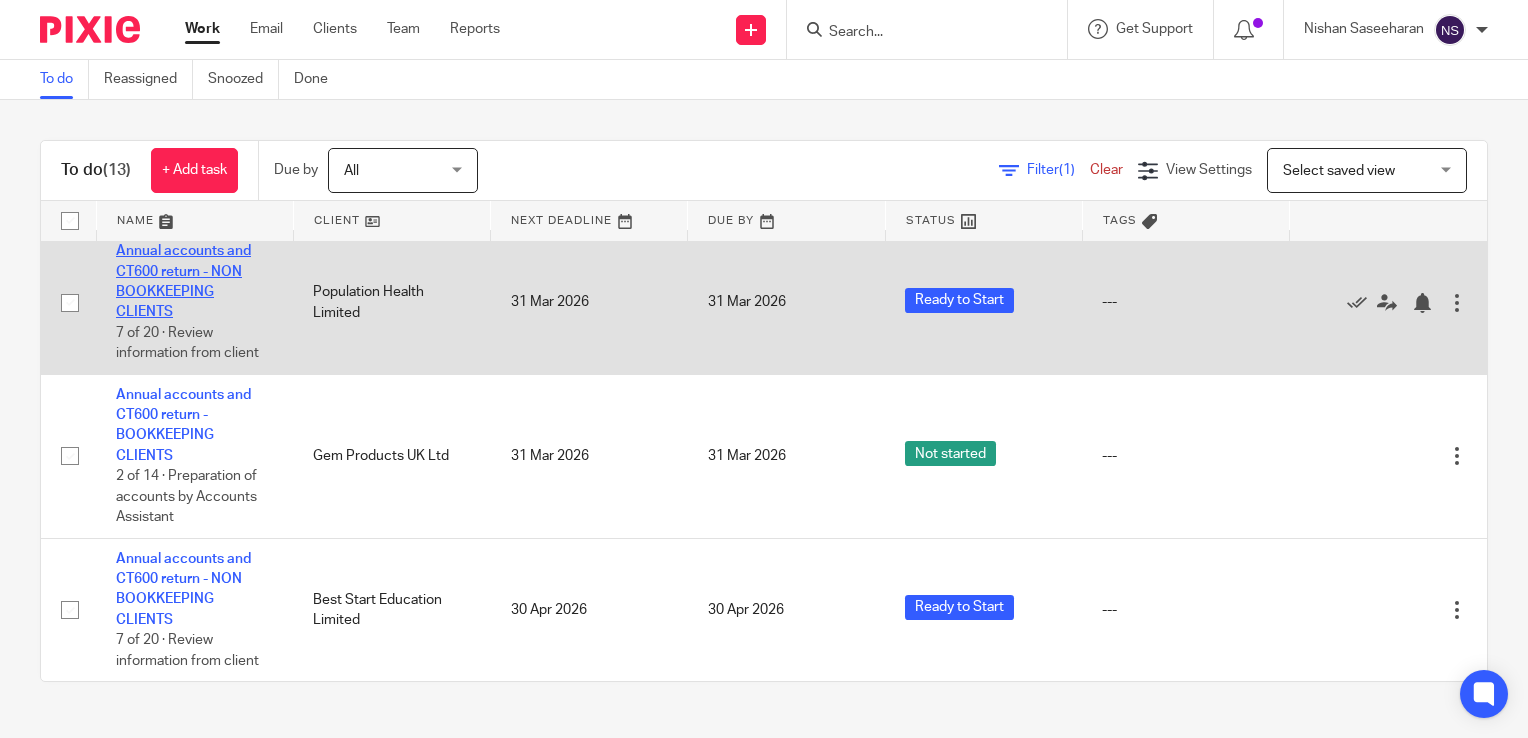 click on "Annual accounts and CT600 return - NON BOOKKEEPING CLIENTS" at bounding box center [183, 281] 